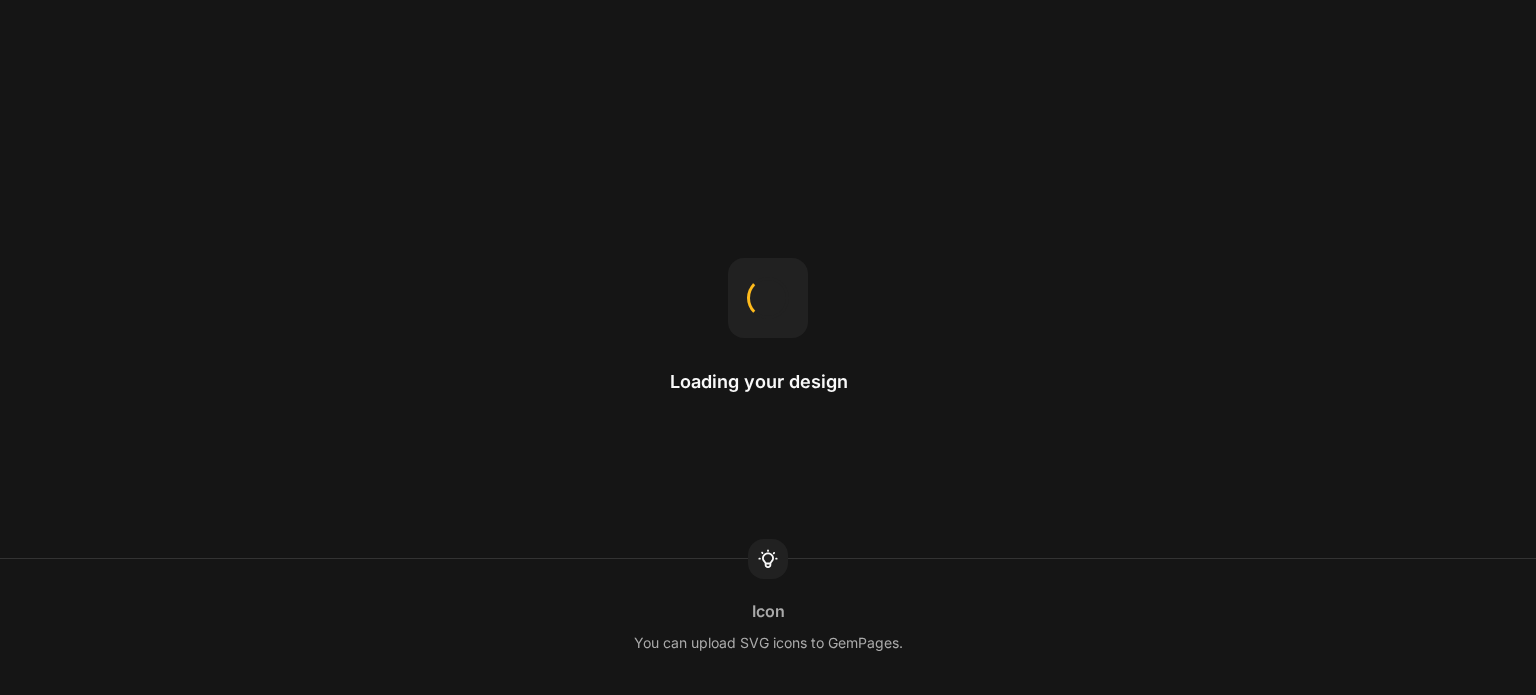 scroll, scrollTop: 0, scrollLeft: 0, axis: both 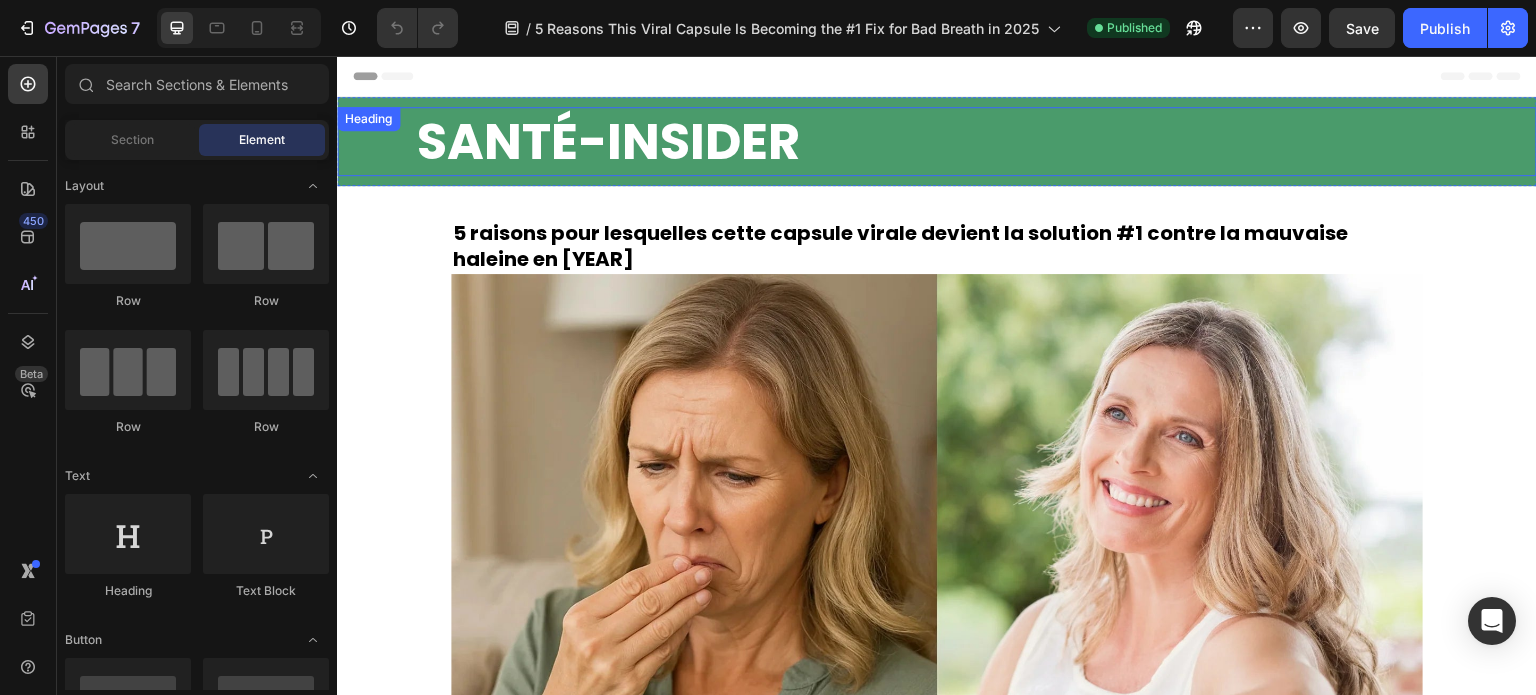click on "SANTÉ-INSIDER" at bounding box center [976, 141] 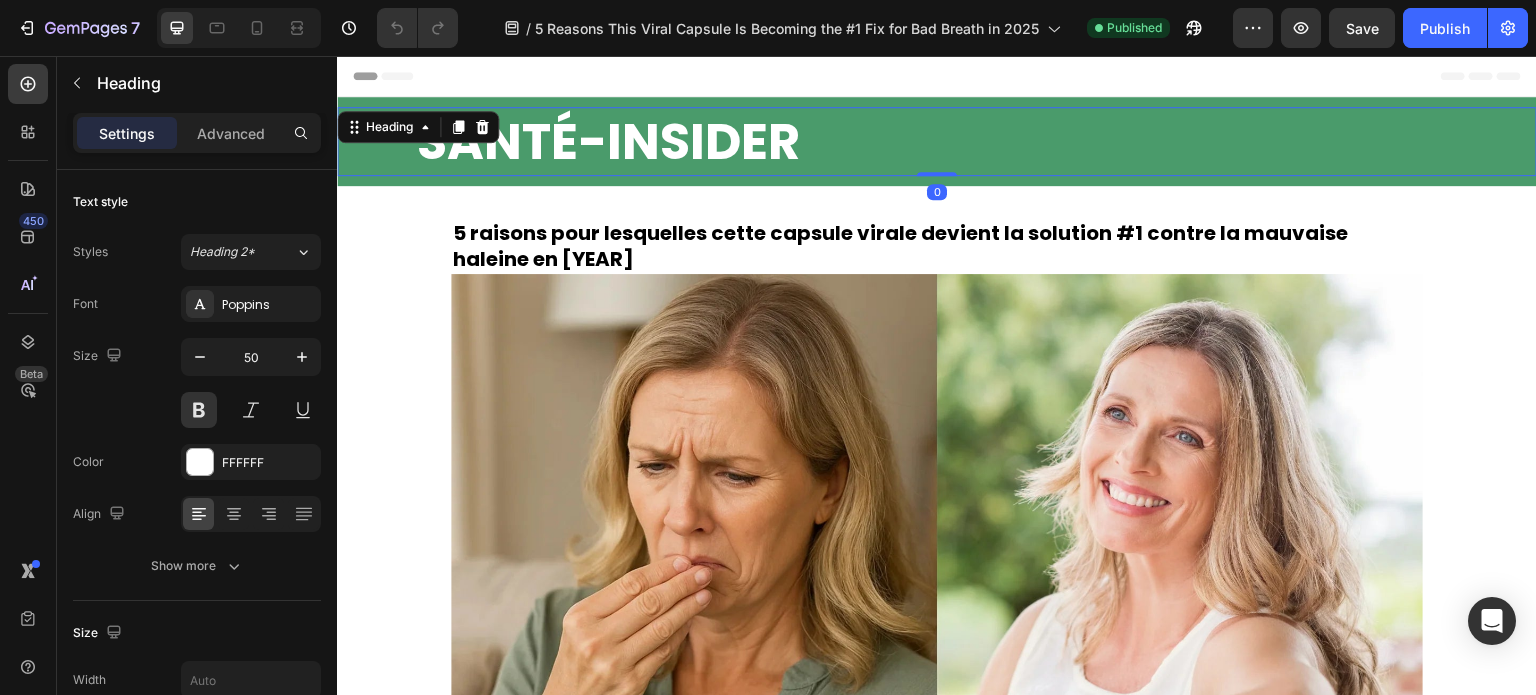 click on "SANTÉ-INSIDER" at bounding box center (976, 141) 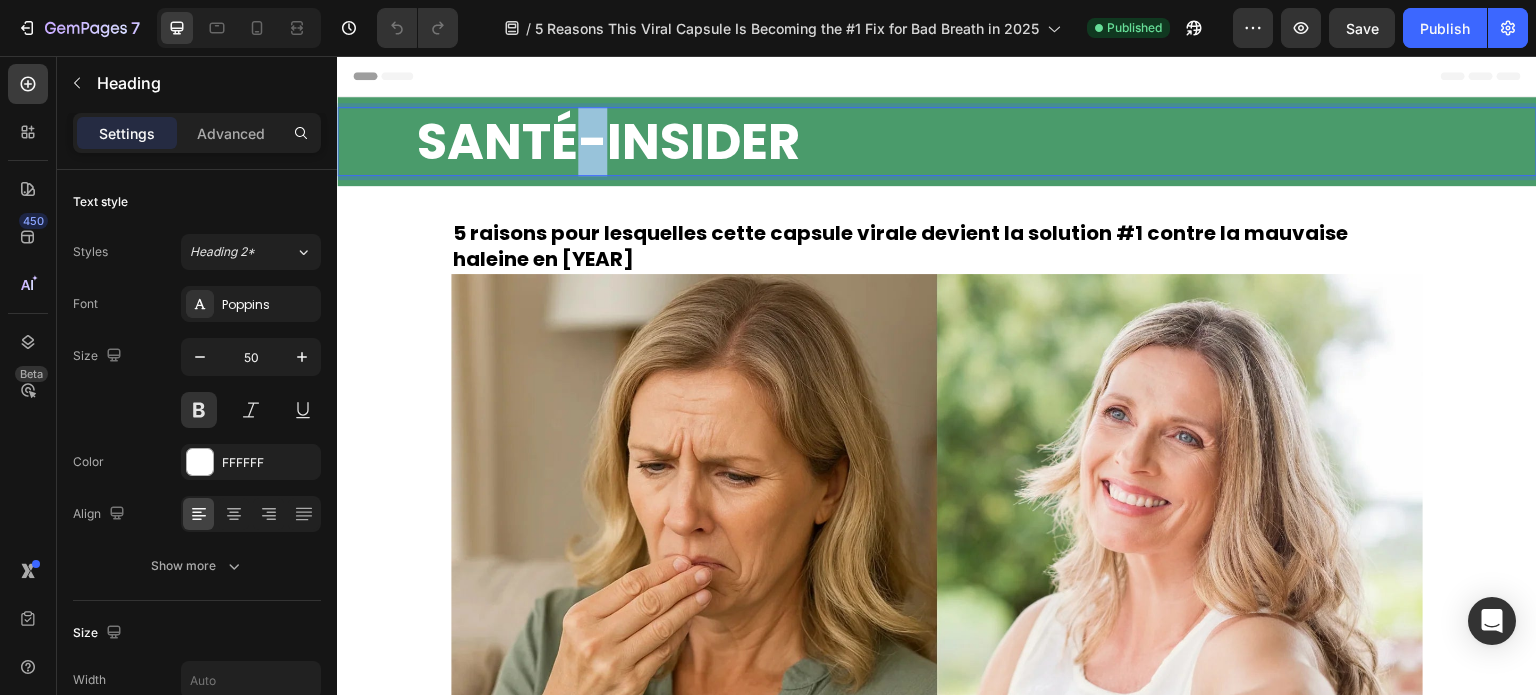 click on "SANTÉ-INSIDER" at bounding box center (977, 141) 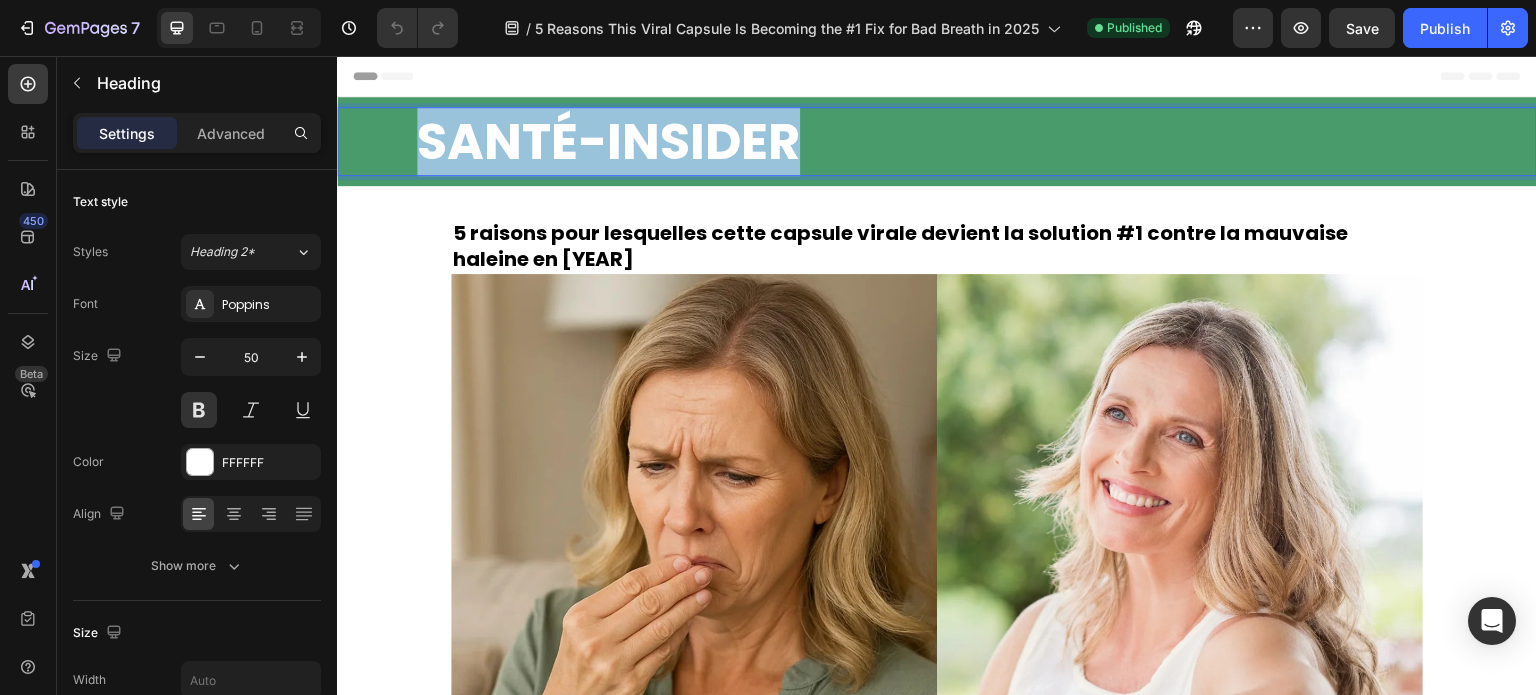 click on "SANTÉ-INSIDER" at bounding box center (977, 141) 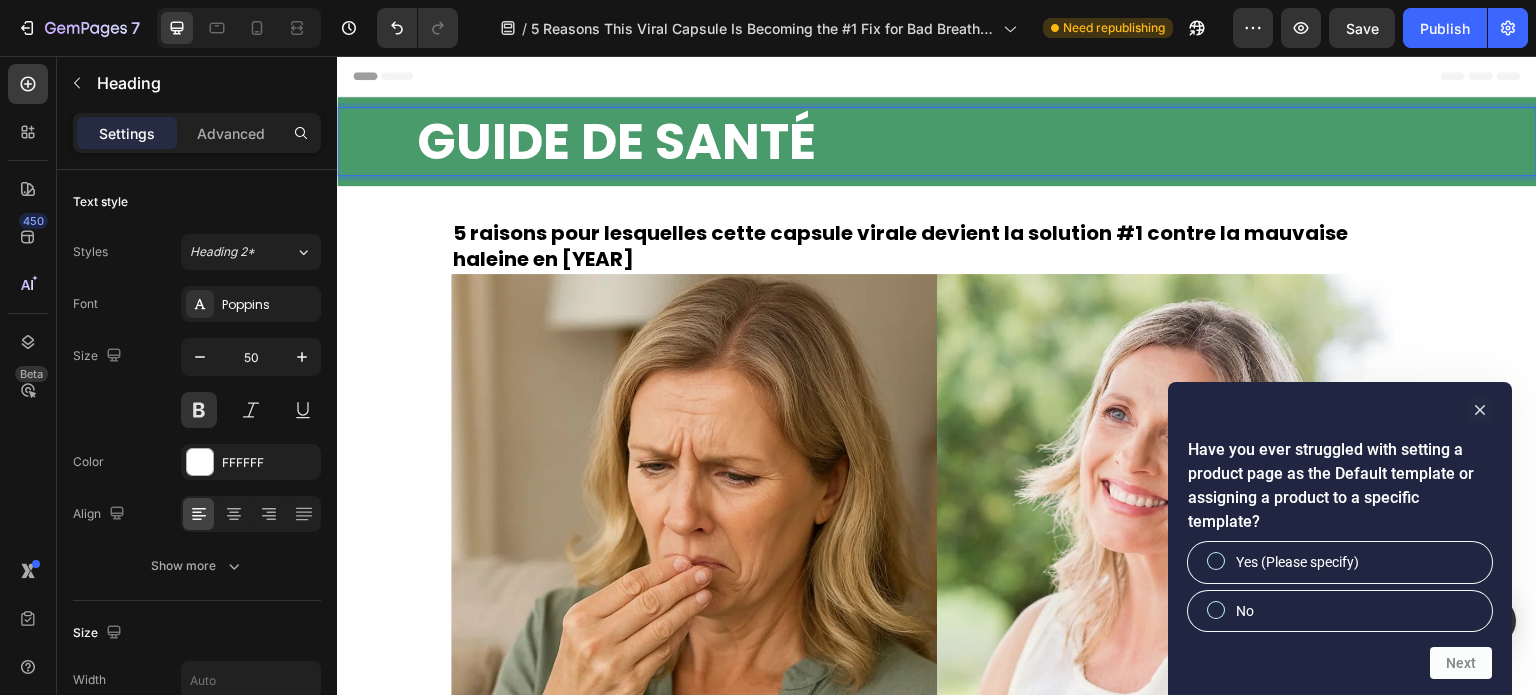 click on "5 raisons pour lesquelles cette capsule virale devient la solution #1 contre la mauvaise haleine en 2025 Heading Image Row Par Mckinley M. Dernière mise à jour le 2 juin 2025 Text Block Image Row Résumé :  Vous pouvez désormais éliminer la « horrible mauvaise haleine matinale » et la mauvaise haleine qui ruine les relations, sans avoir besoin de bains de bouche coûteux ni de contrôles constants de votre souffle !  Naïthera est  tout simplement la solution  la plus honnête (et efficace) contre les problèmes d’haleine persistants. Continuez à lire pour découvrir le lien entre intestin et haleine ! Text Block Row Section 2" at bounding box center [937, 665] 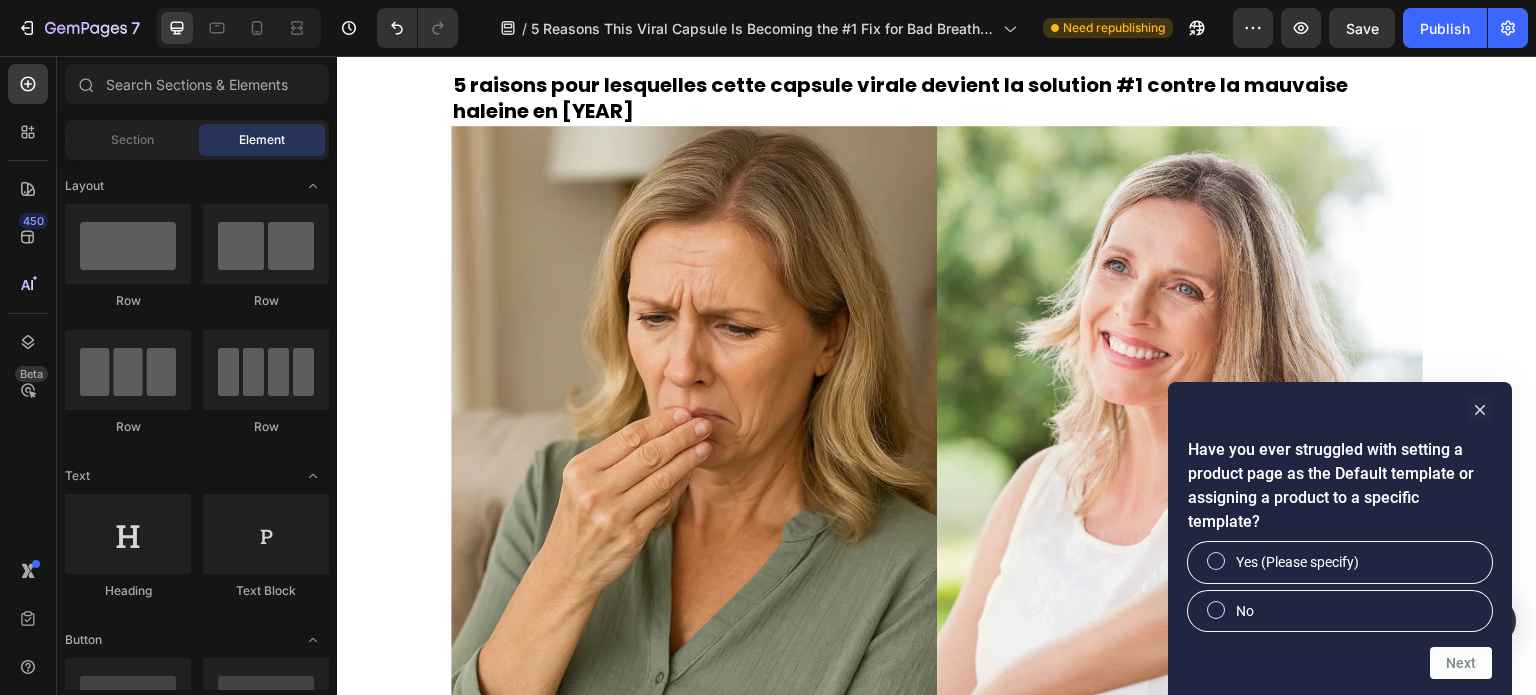 scroll, scrollTop: 0, scrollLeft: 0, axis: both 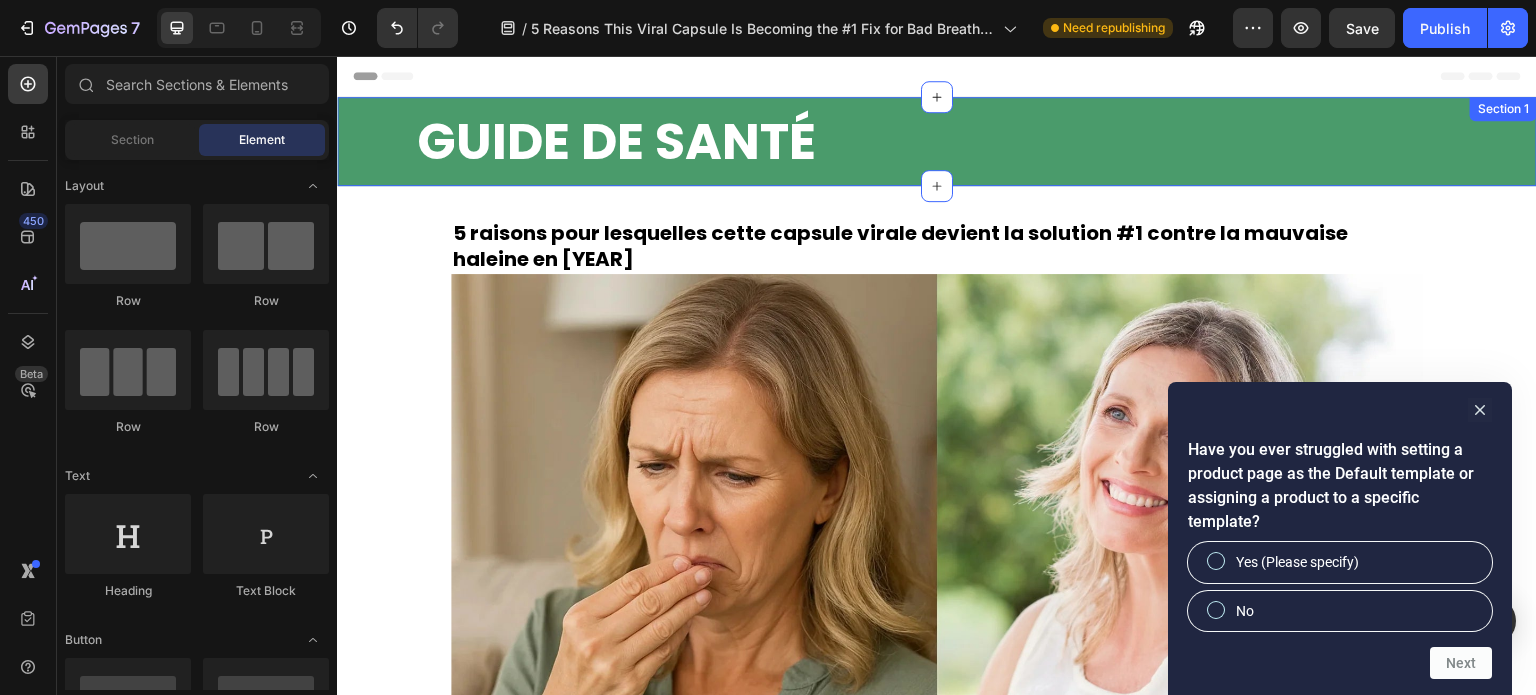 click on "GUIDE DE SANTÉ Heading Section 1" at bounding box center [937, 141] 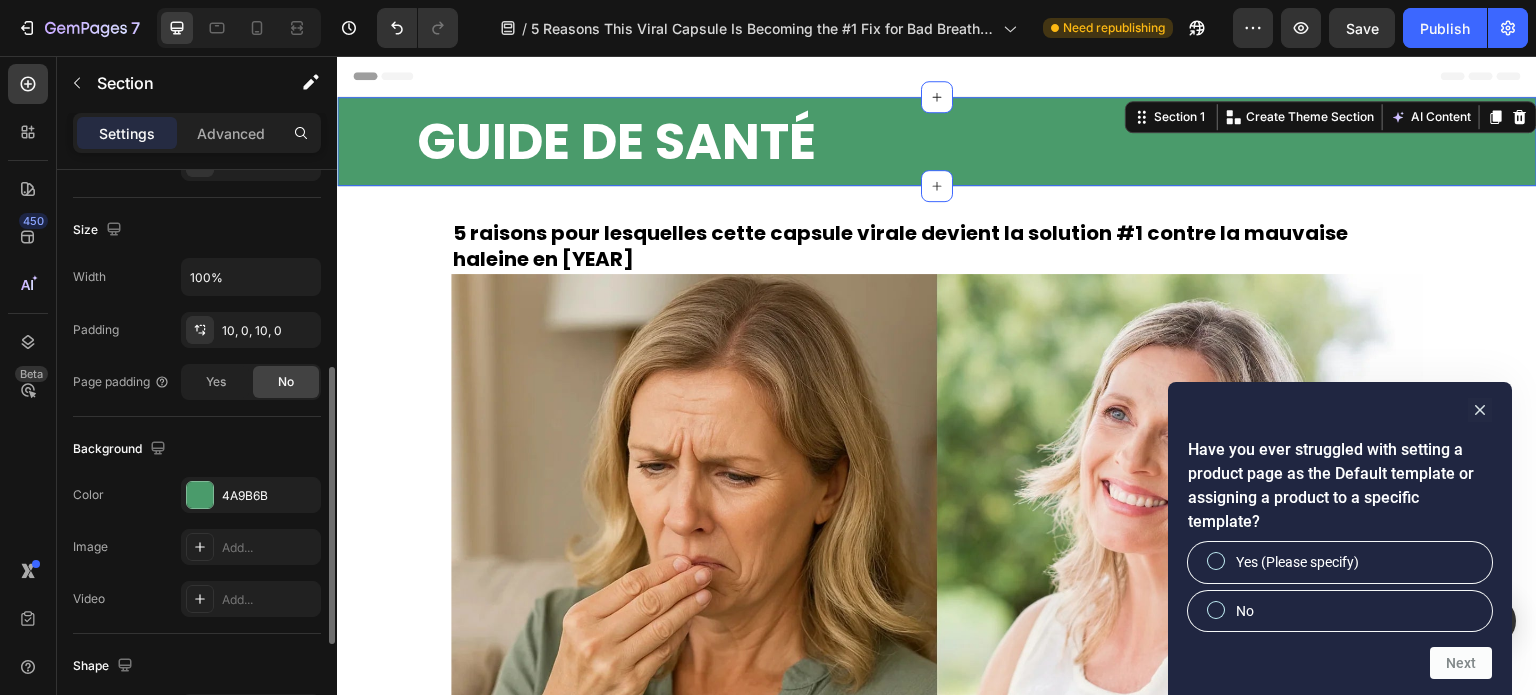 scroll, scrollTop: 407, scrollLeft: 0, axis: vertical 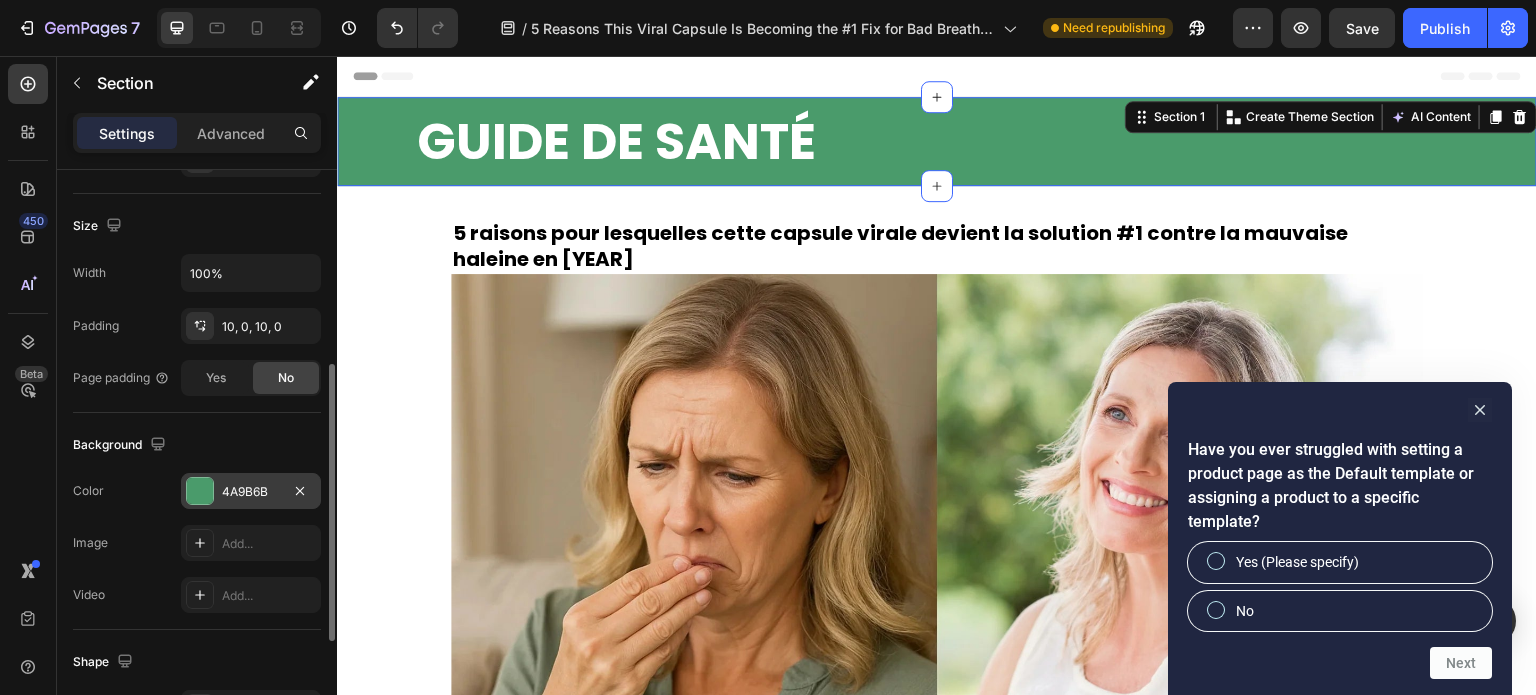 click on "4A9B6B" at bounding box center (251, 491) 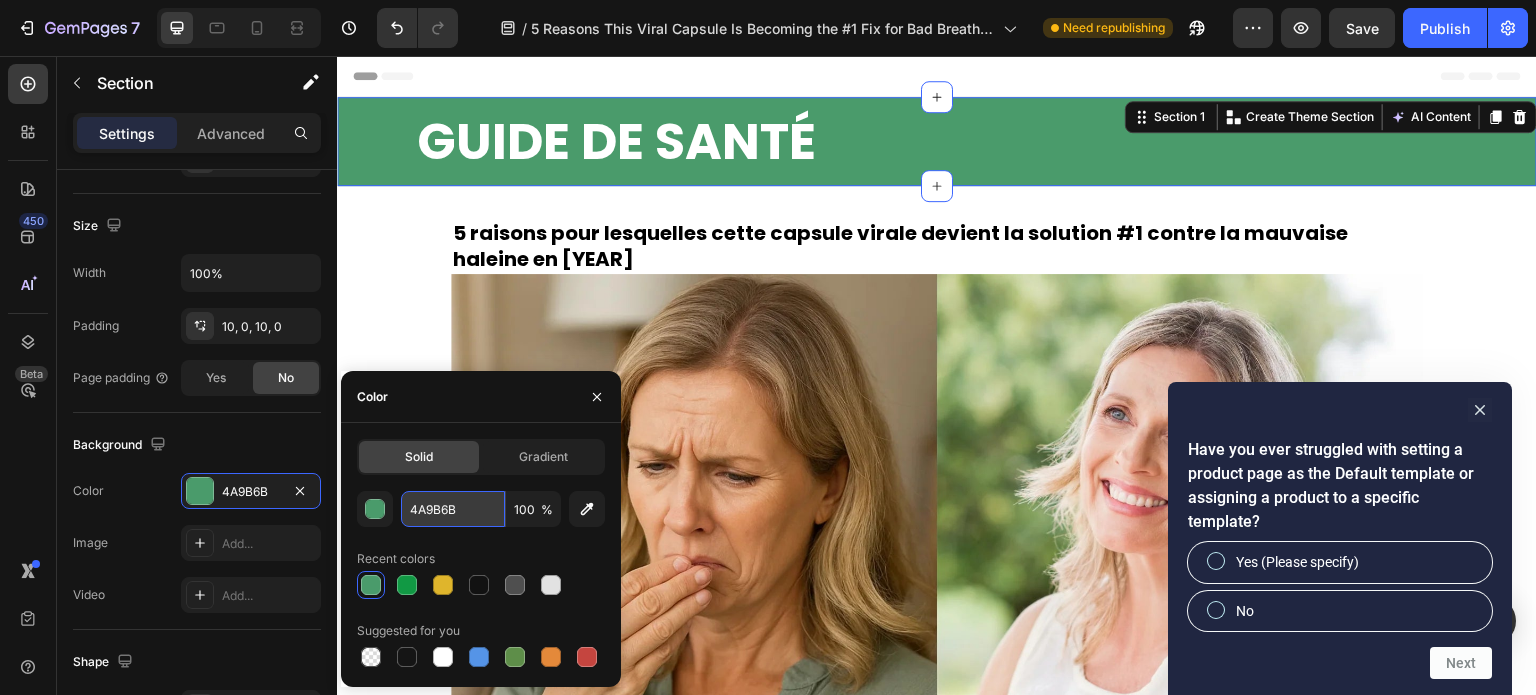 click on "4A9B6B" at bounding box center [453, 509] 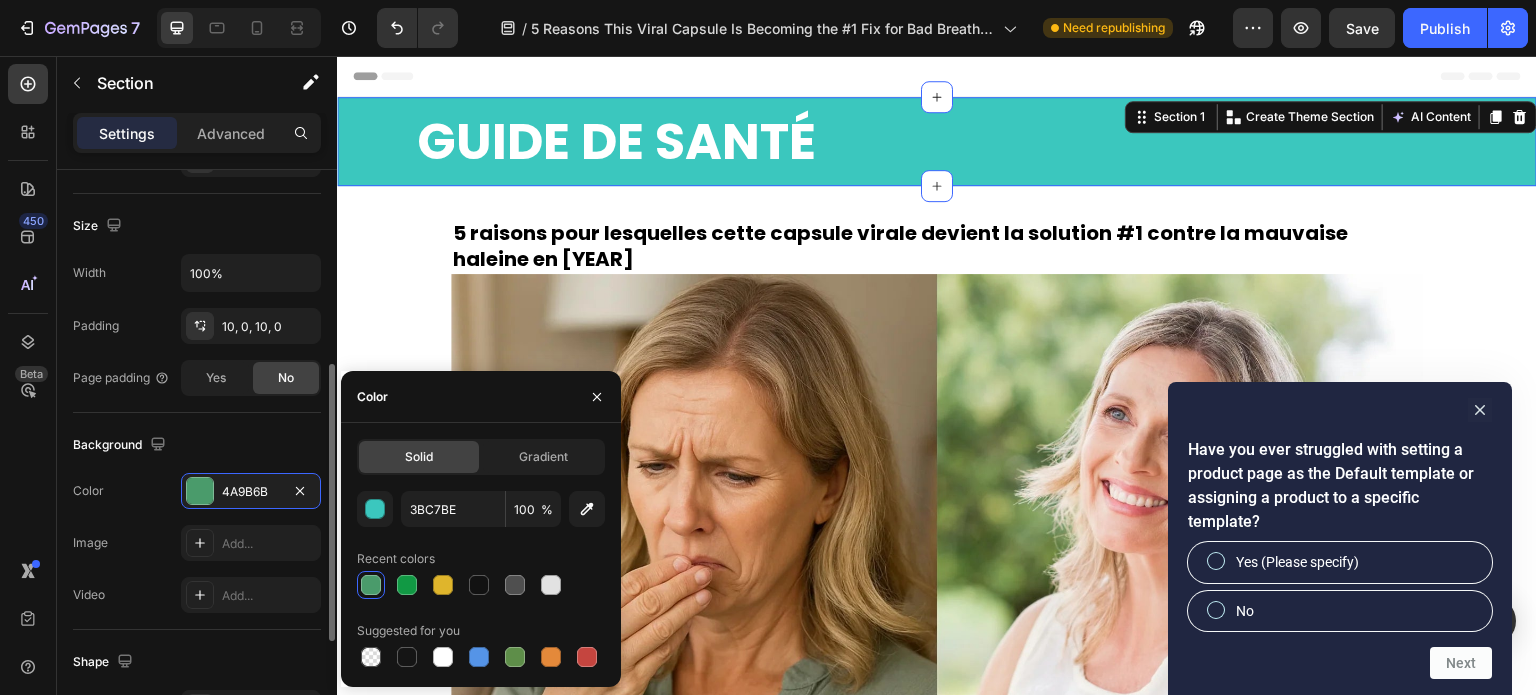 click on "Background The changes might be hidden by  the video. Color 4A9B6B Image Add... Video Add..." 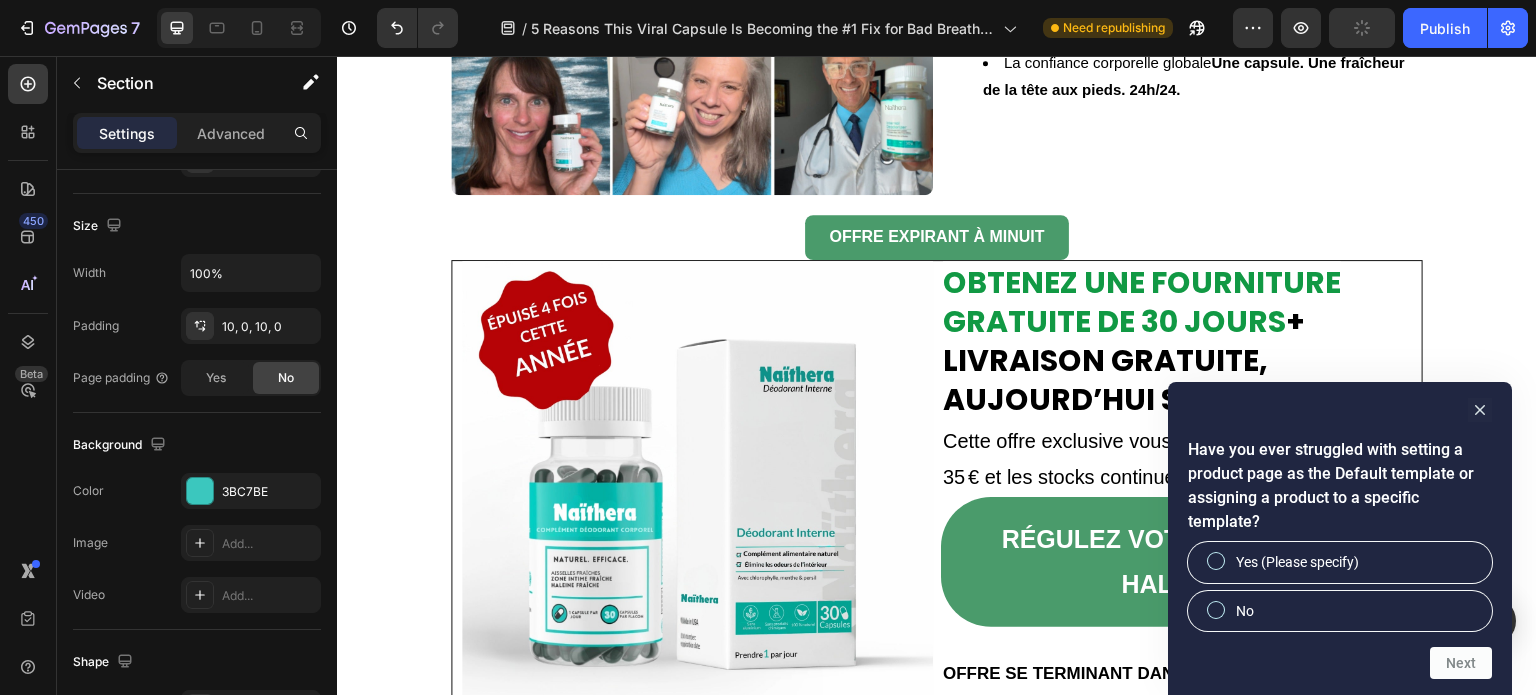 scroll, scrollTop: 3402, scrollLeft: 0, axis: vertical 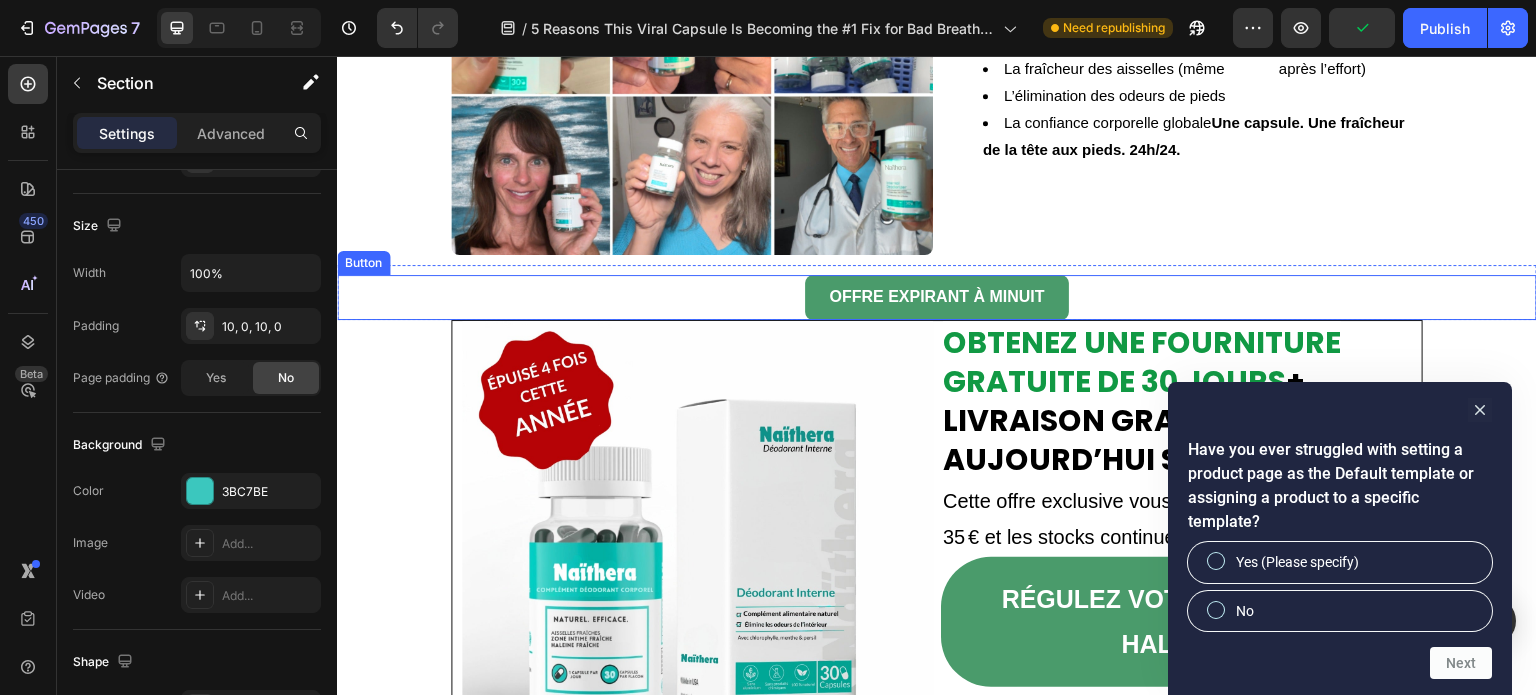 click on "OFFRE EXPIRANT À MINUIT Button" at bounding box center (937, 297) 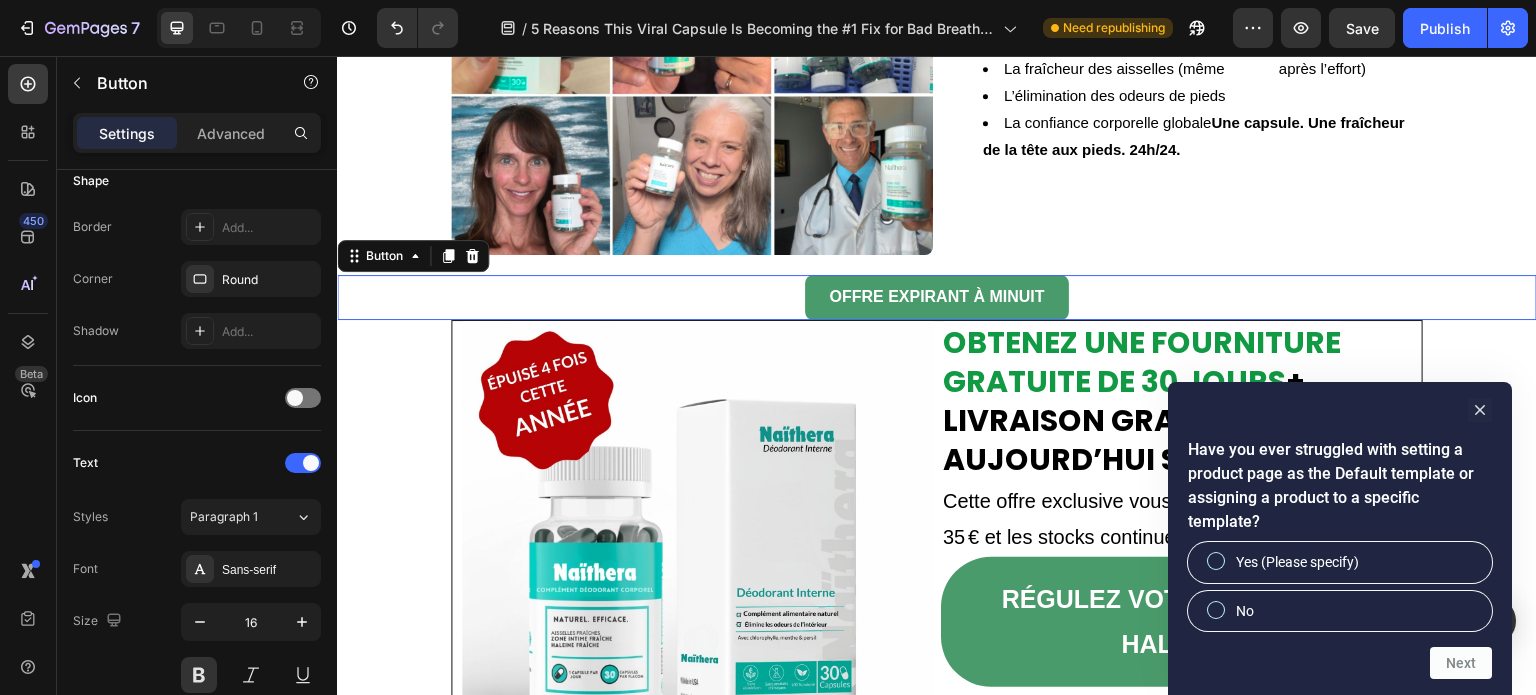 scroll, scrollTop: 0, scrollLeft: 0, axis: both 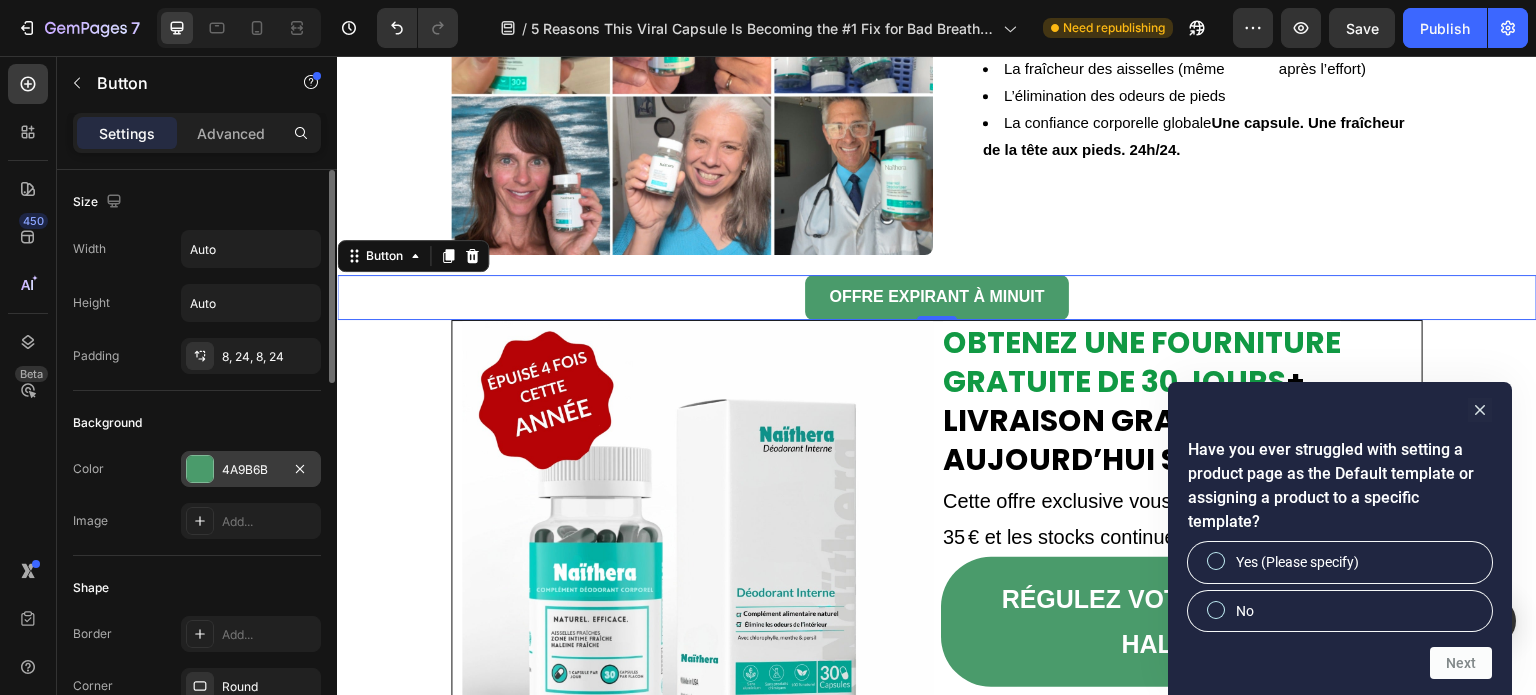 click on "4A9B6B" at bounding box center (251, 470) 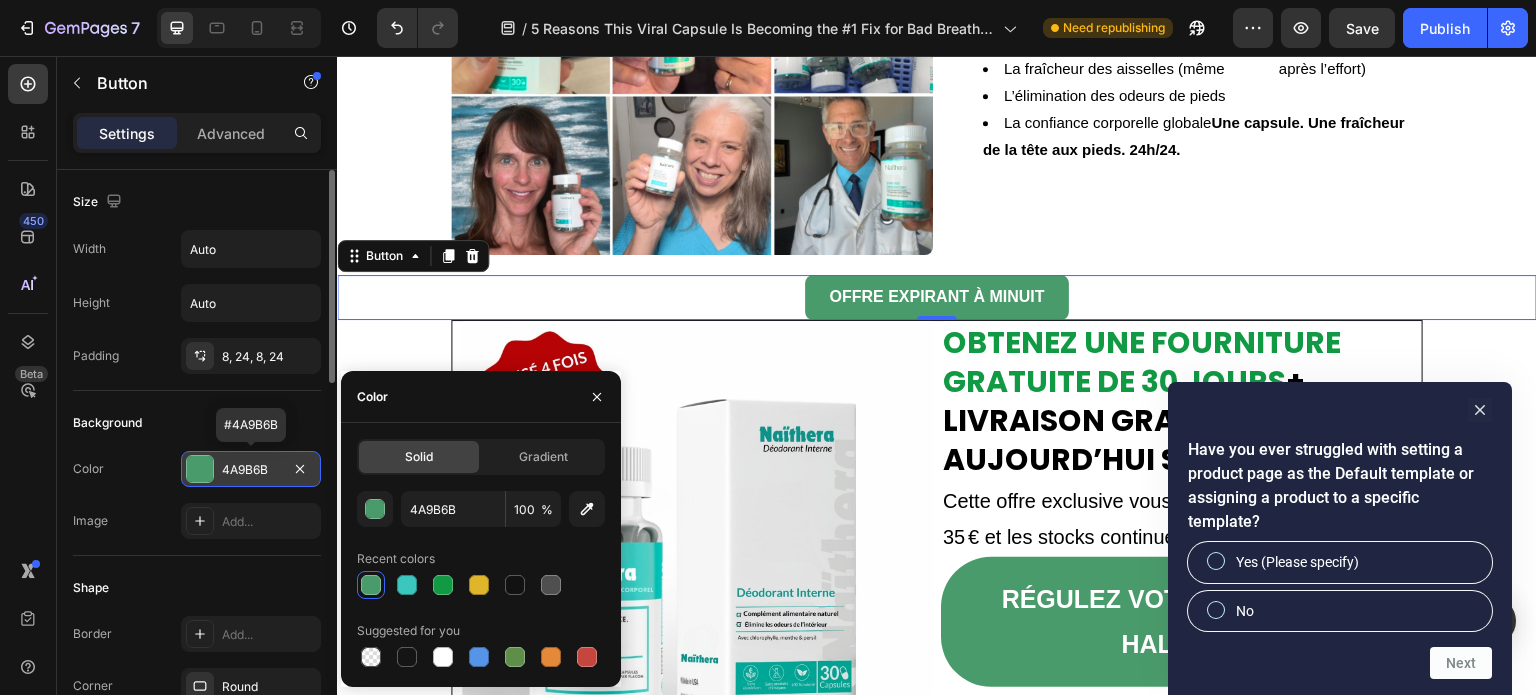 click on "4A9B6B" at bounding box center [251, 470] 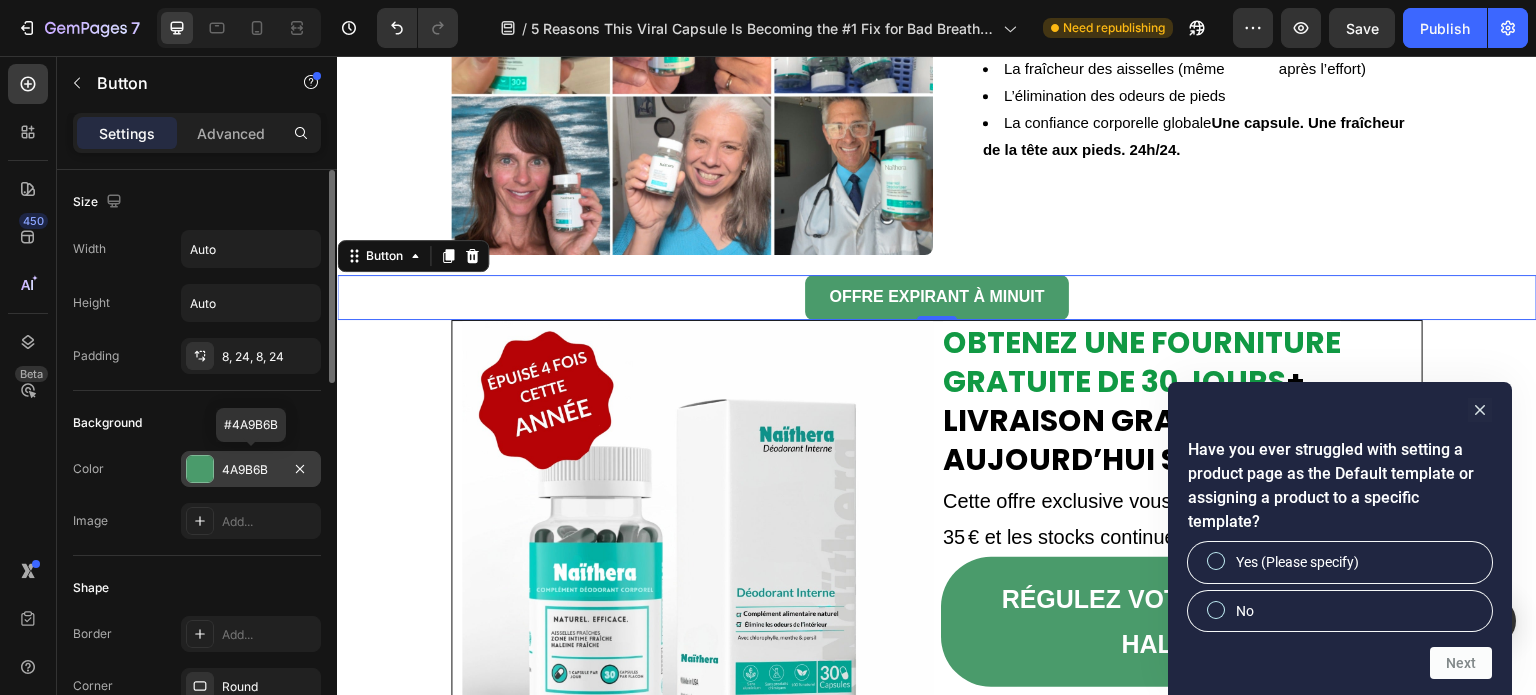 click on "4A9B6B" at bounding box center [251, 470] 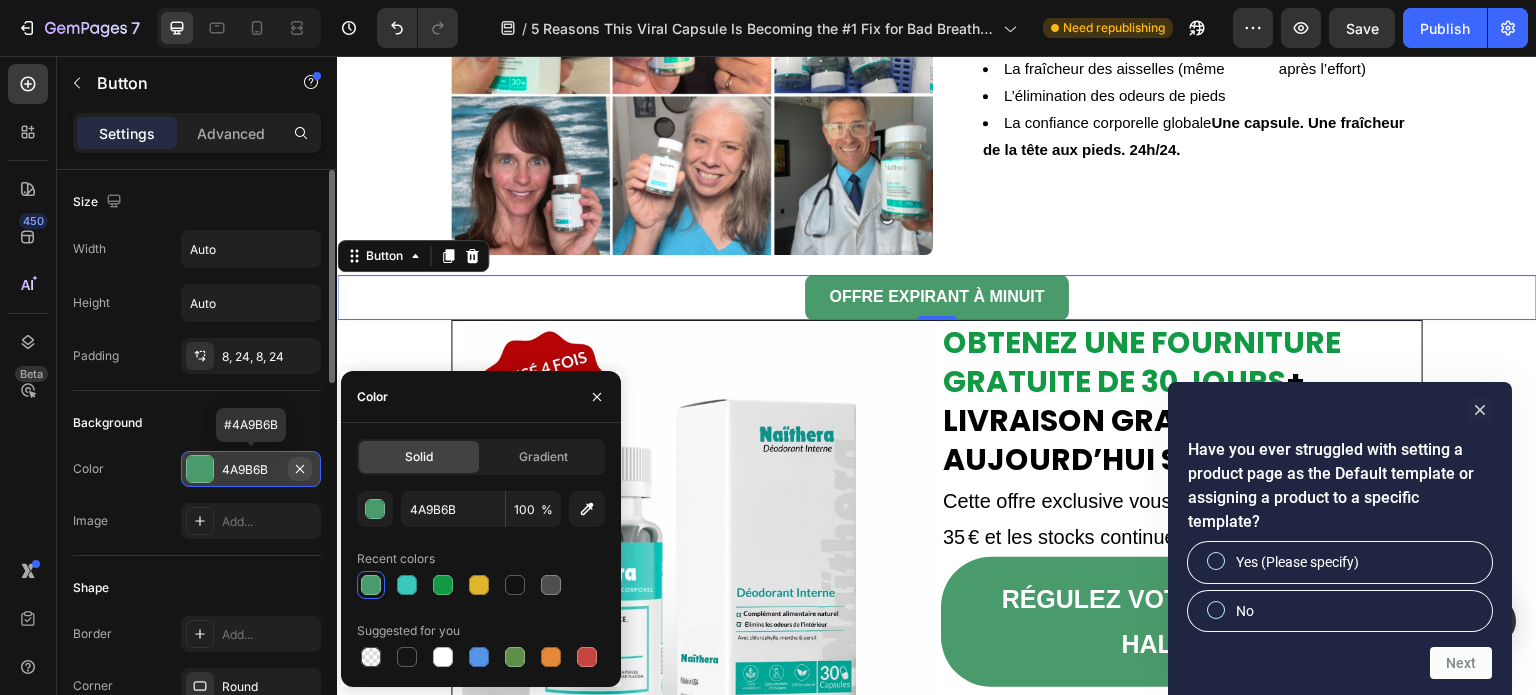 click 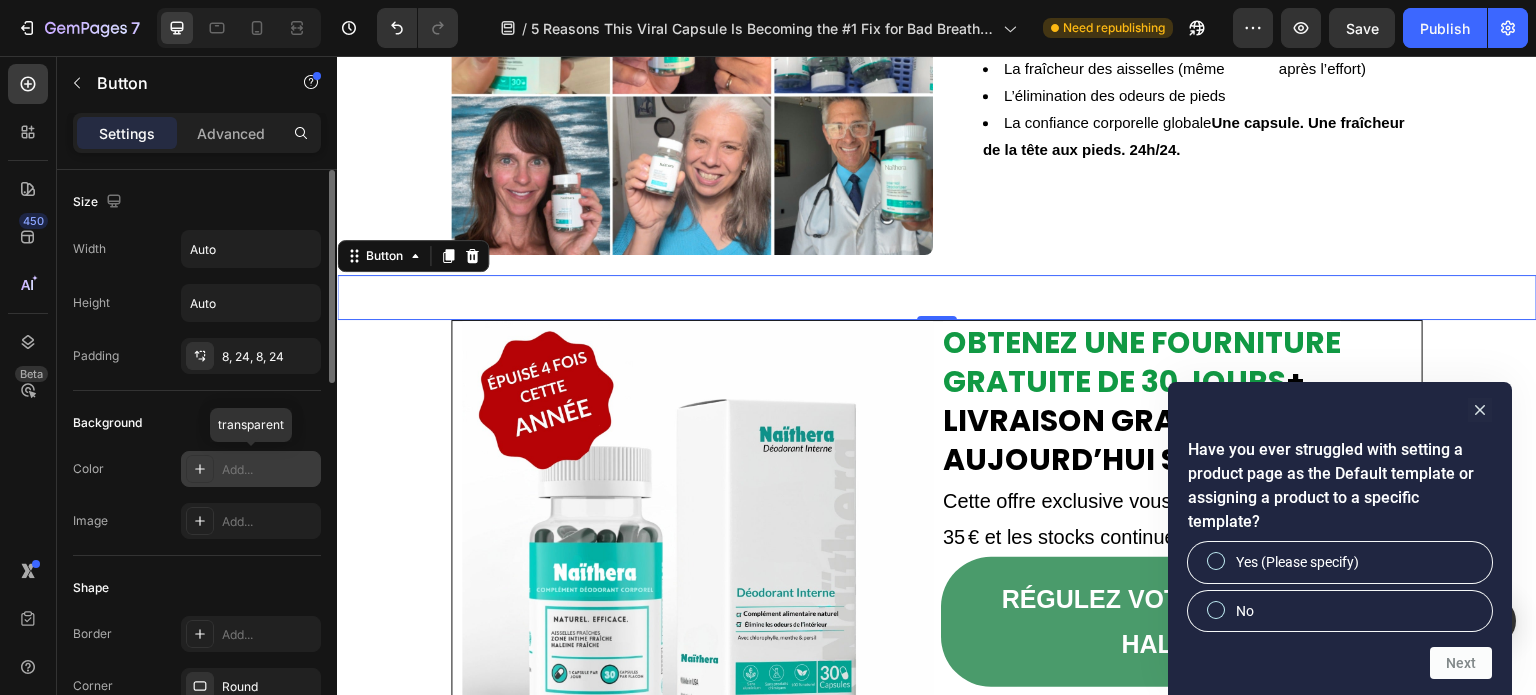 click on "Add..." at bounding box center (269, 470) 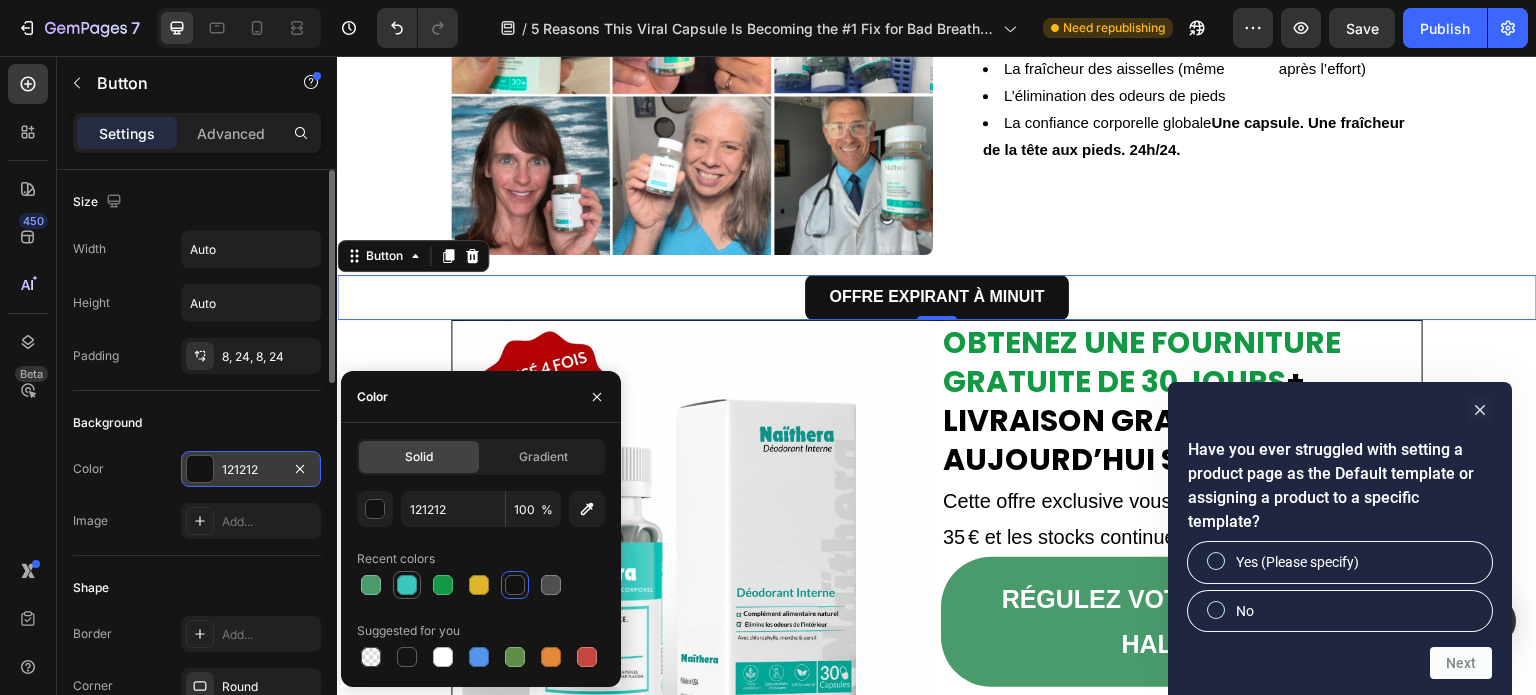click at bounding box center (407, 585) 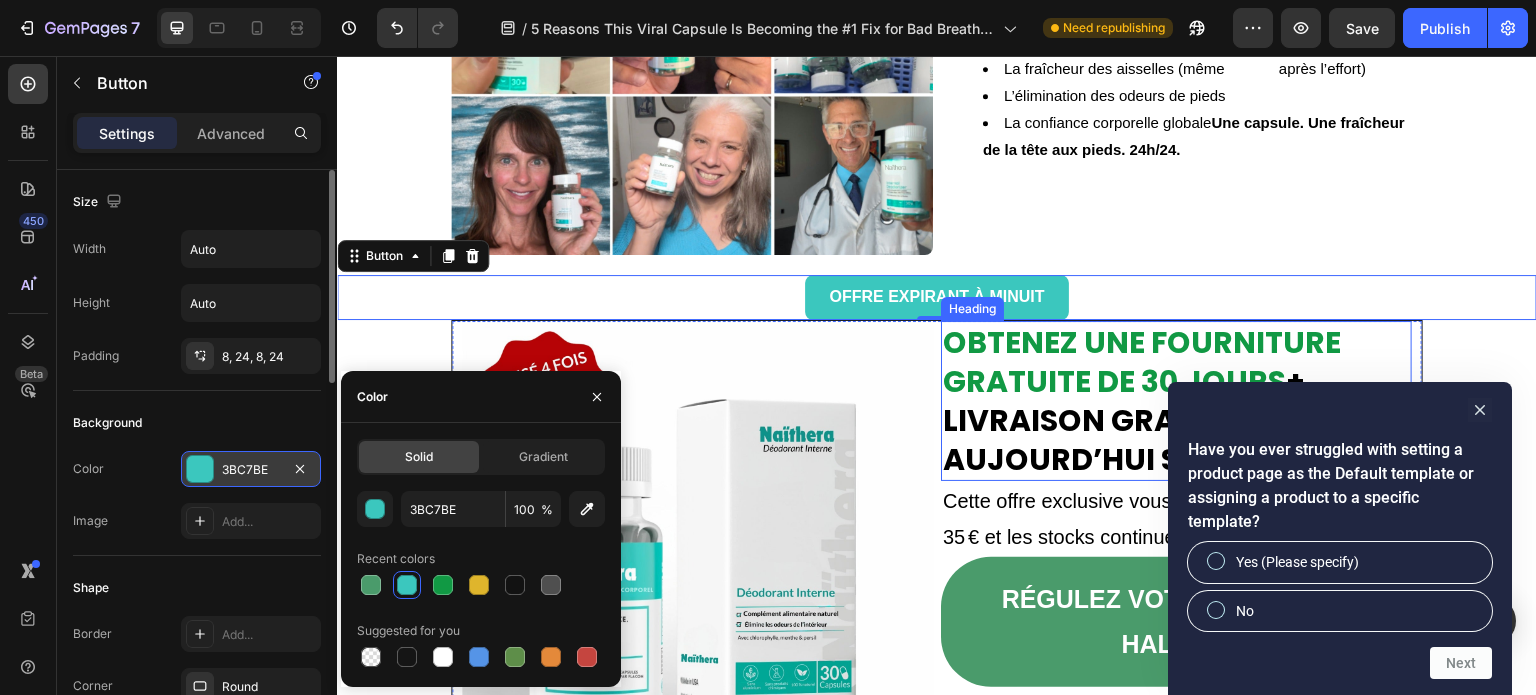 click on "OBTENEZ UNE FOURNITURE GRATUITE DE 30 JOURS" at bounding box center (1142, 362) 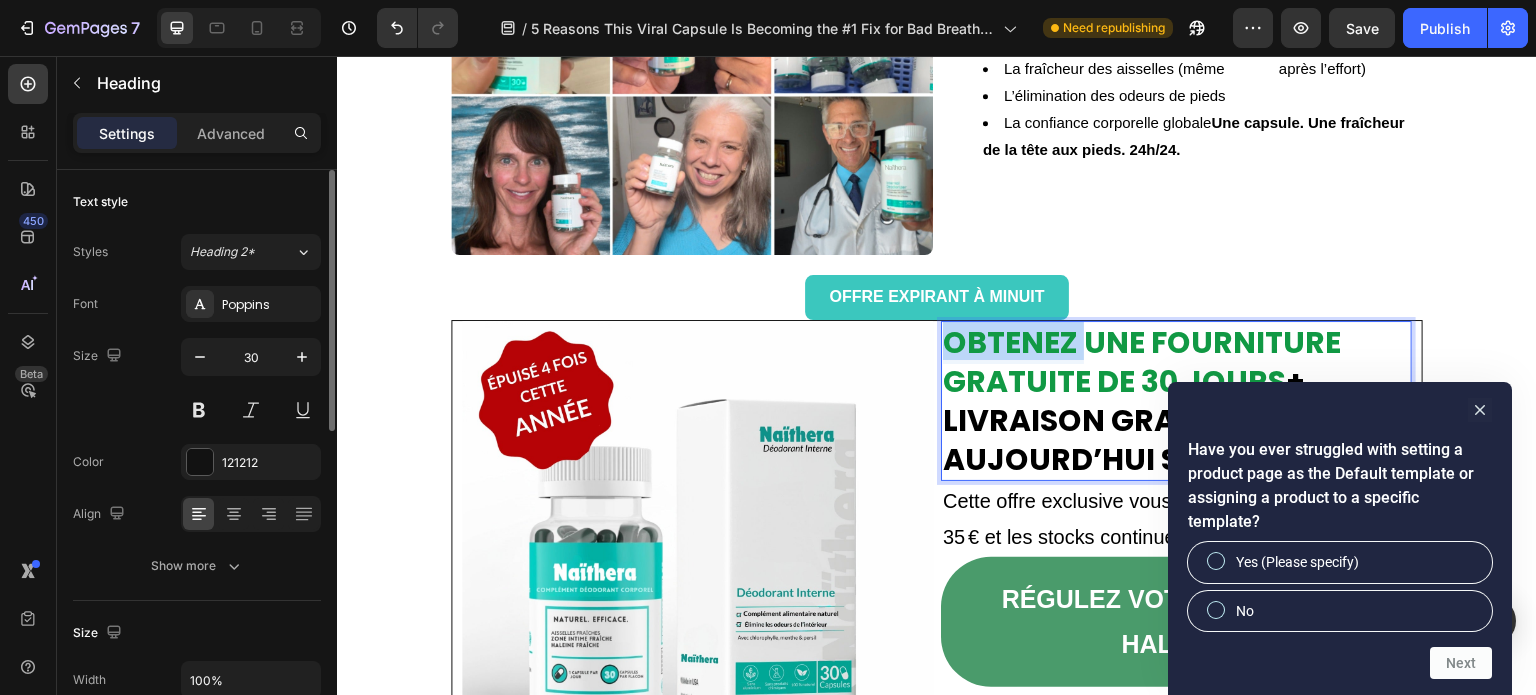 click on "OBTENEZ UNE FOURNITURE GRATUITE DE 30 JOURS" at bounding box center (1142, 362) 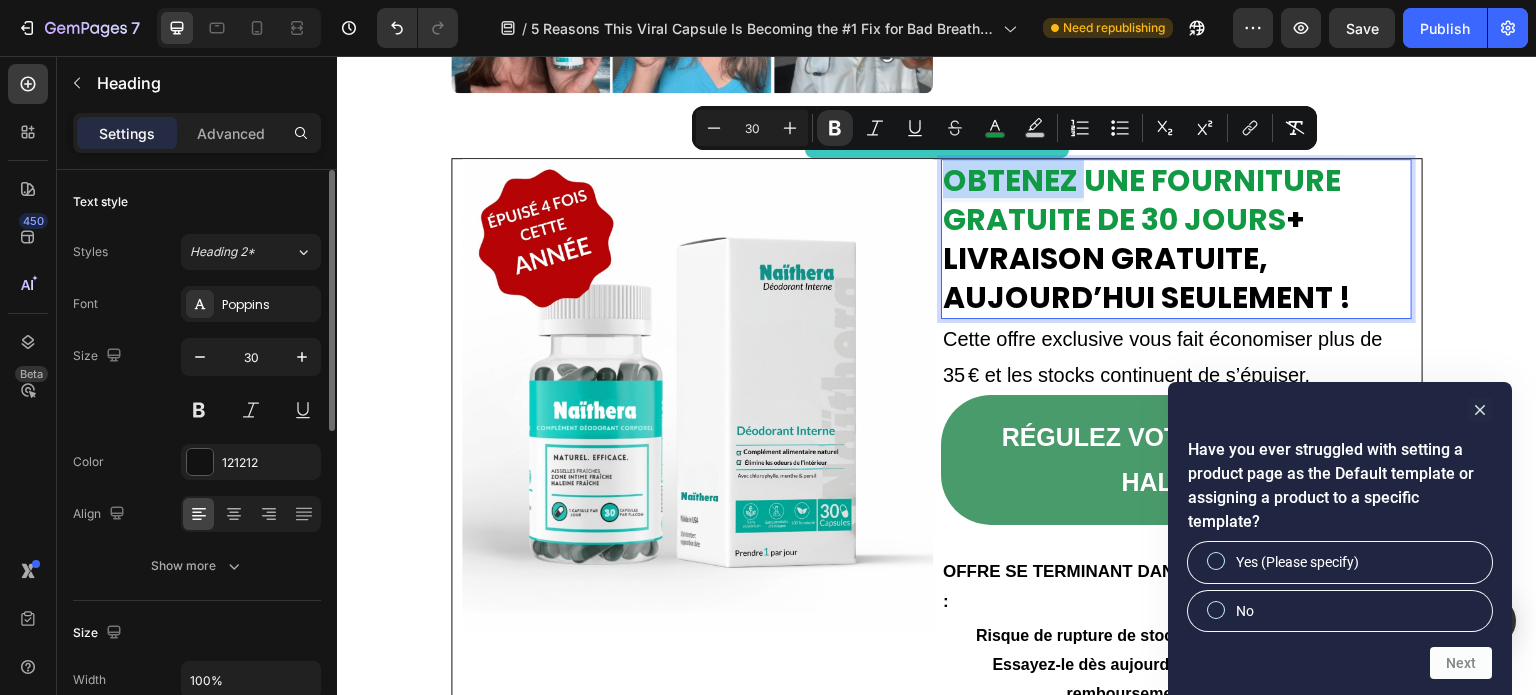 scroll, scrollTop: 3572, scrollLeft: 0, axis: vertical 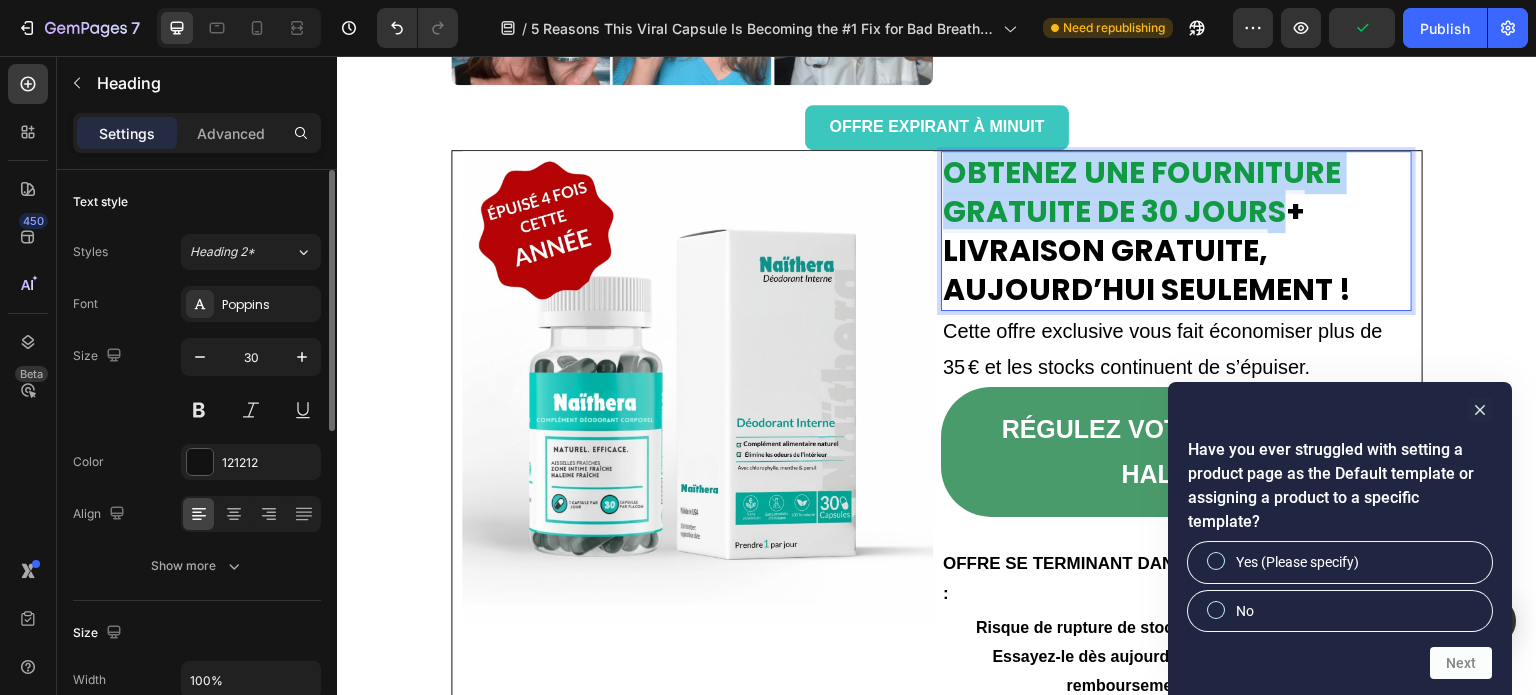 drag, startPoint x: 1274, startPoint y: 200, endPoint x: 934, endPoint y: 174, distance: 340.99268 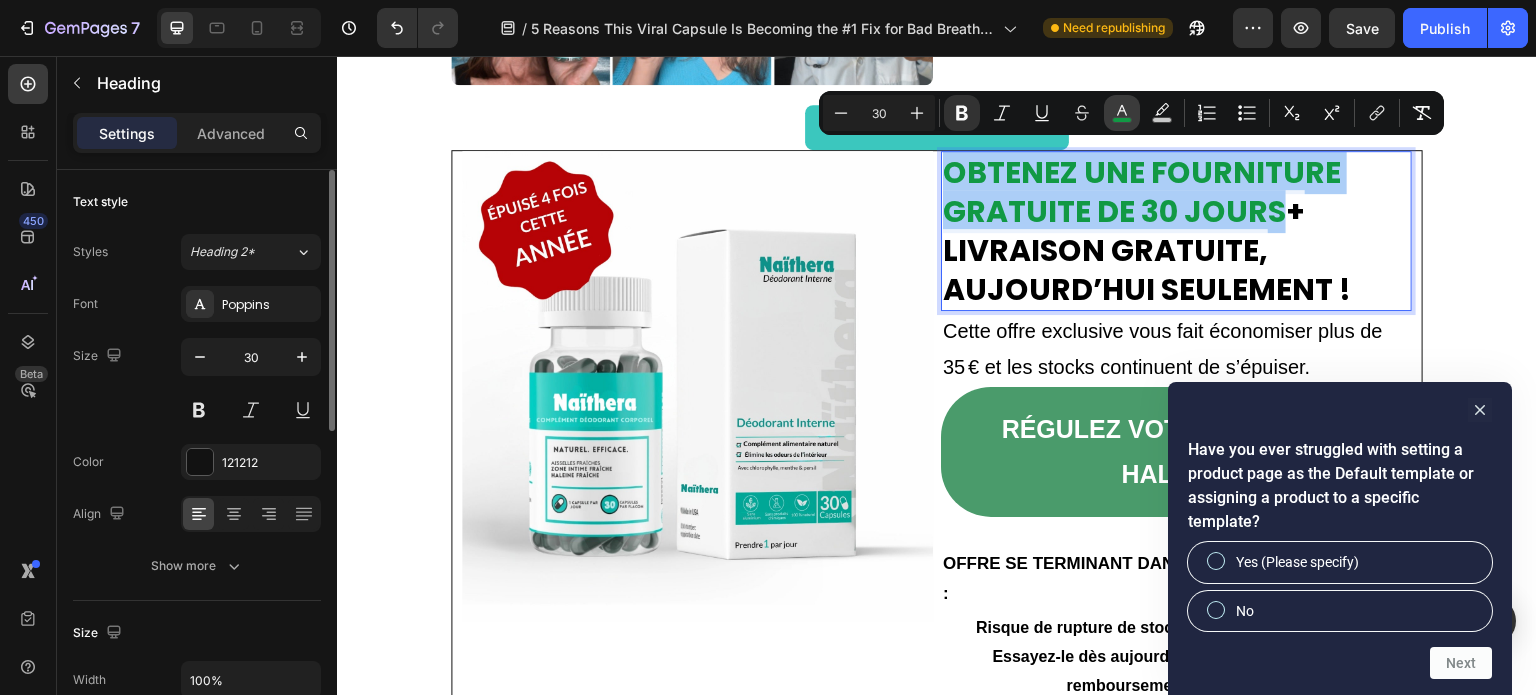click 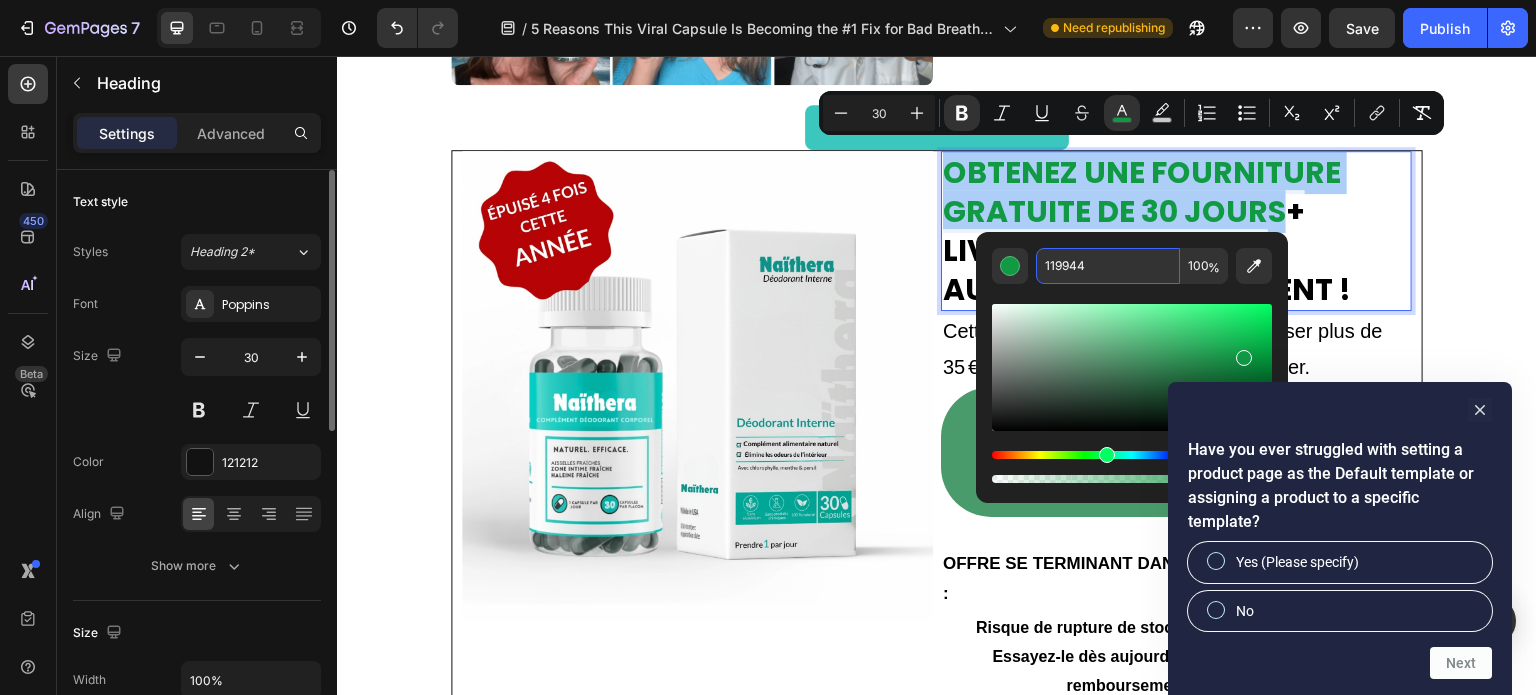 click on "[NUMBER]" at bounding box center (1108, 266) 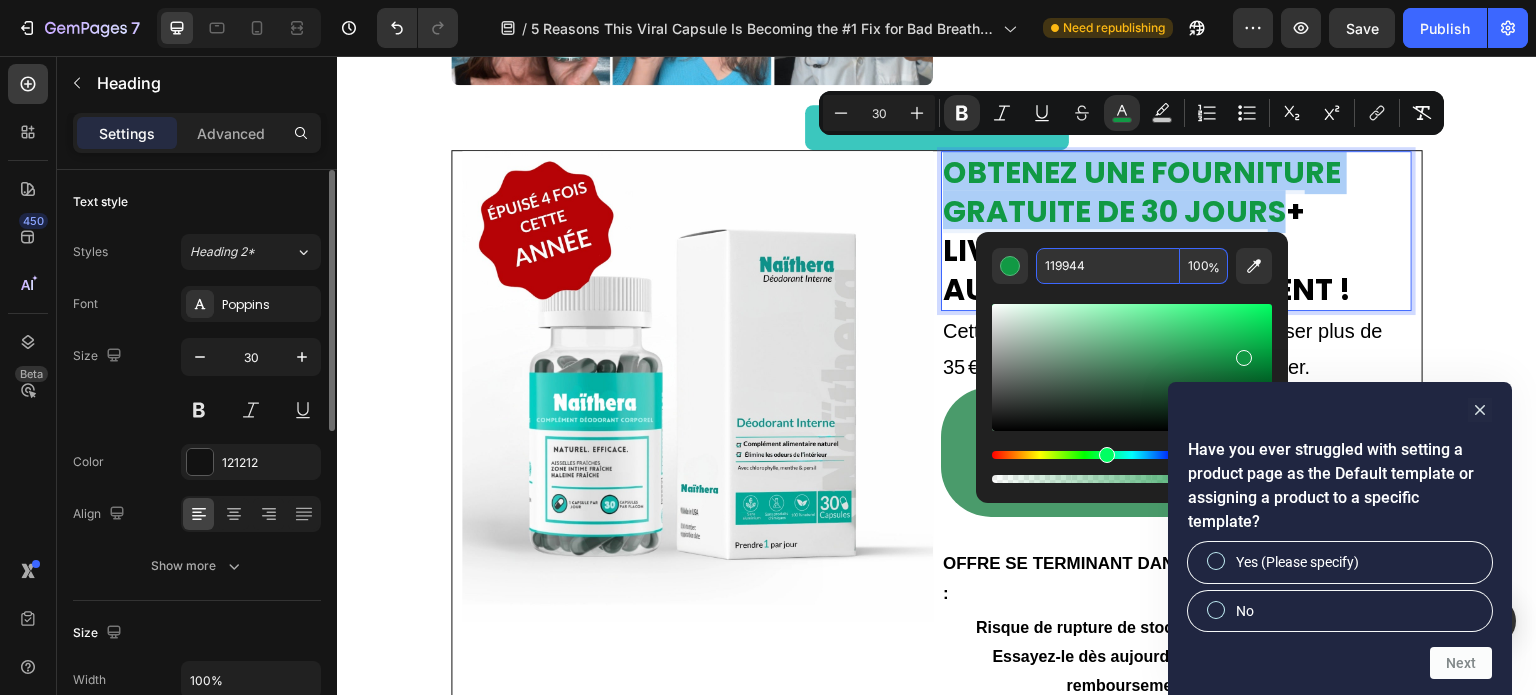 paste 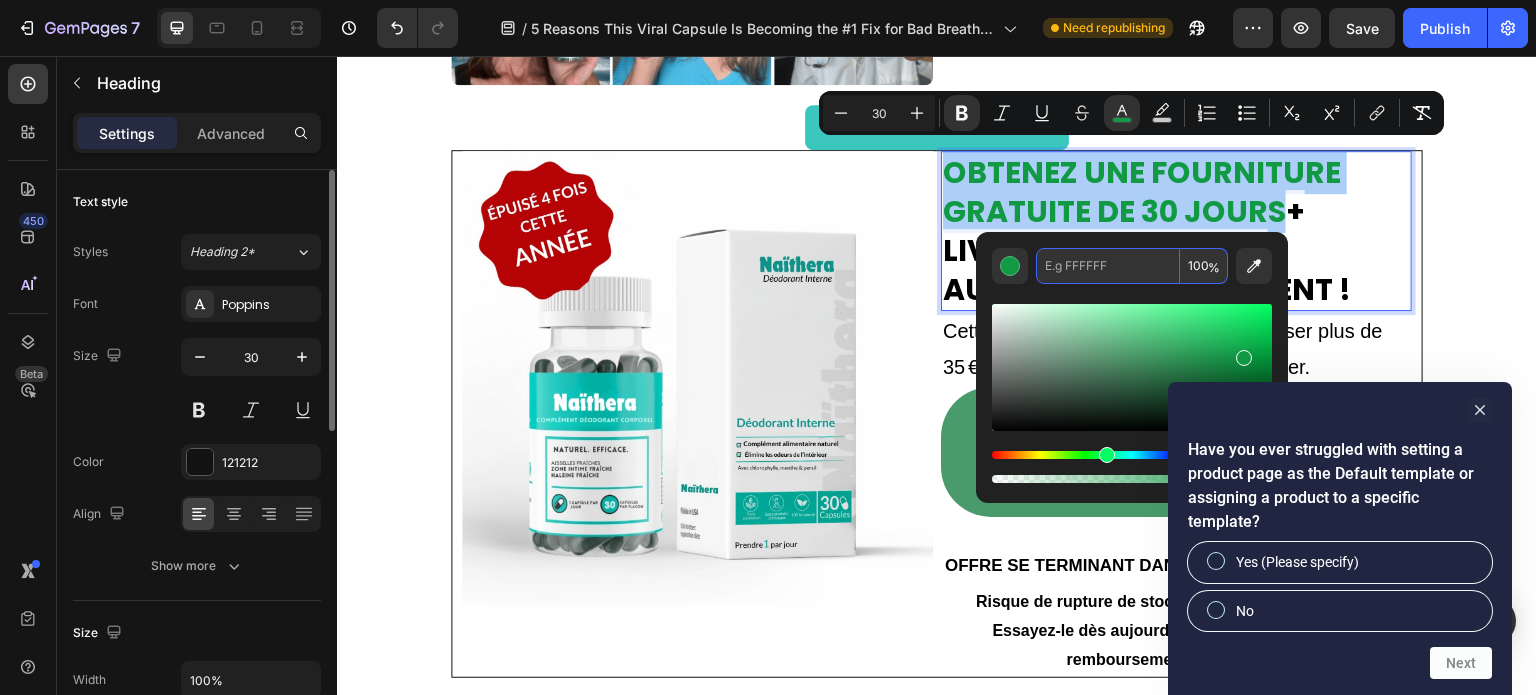 paste 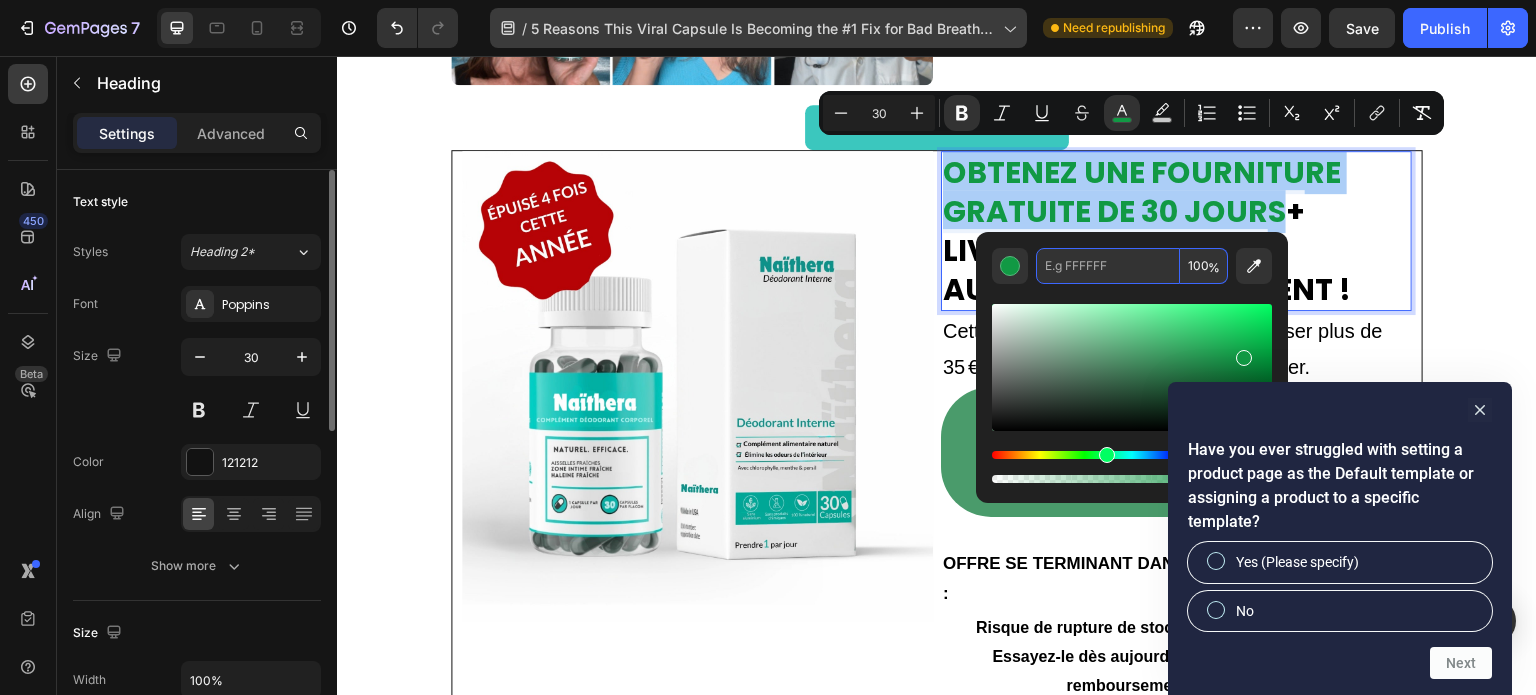 type on "[NUMBER]" 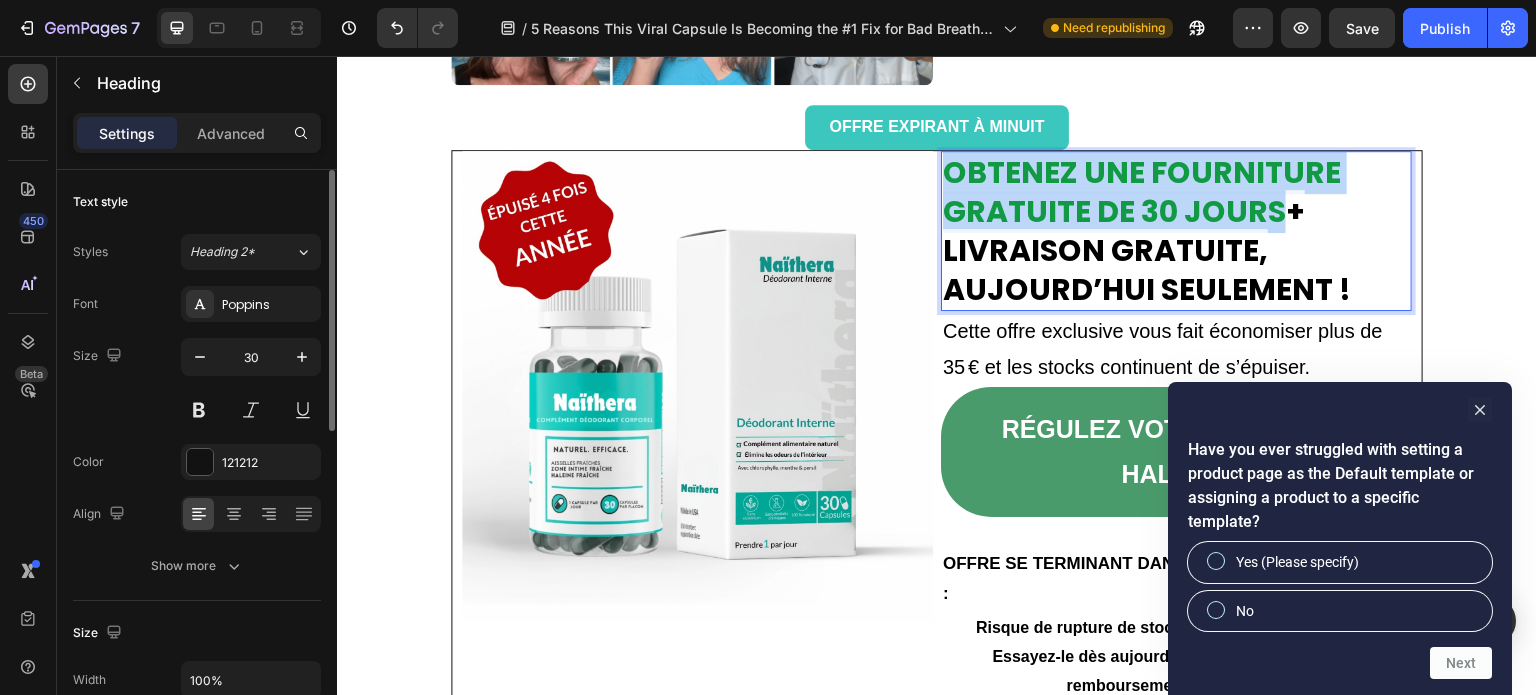 click on "OBTENEZ UNE FOURNITURE GRATUITE DE 30 JOURS" at bounding box center (1142, 192) 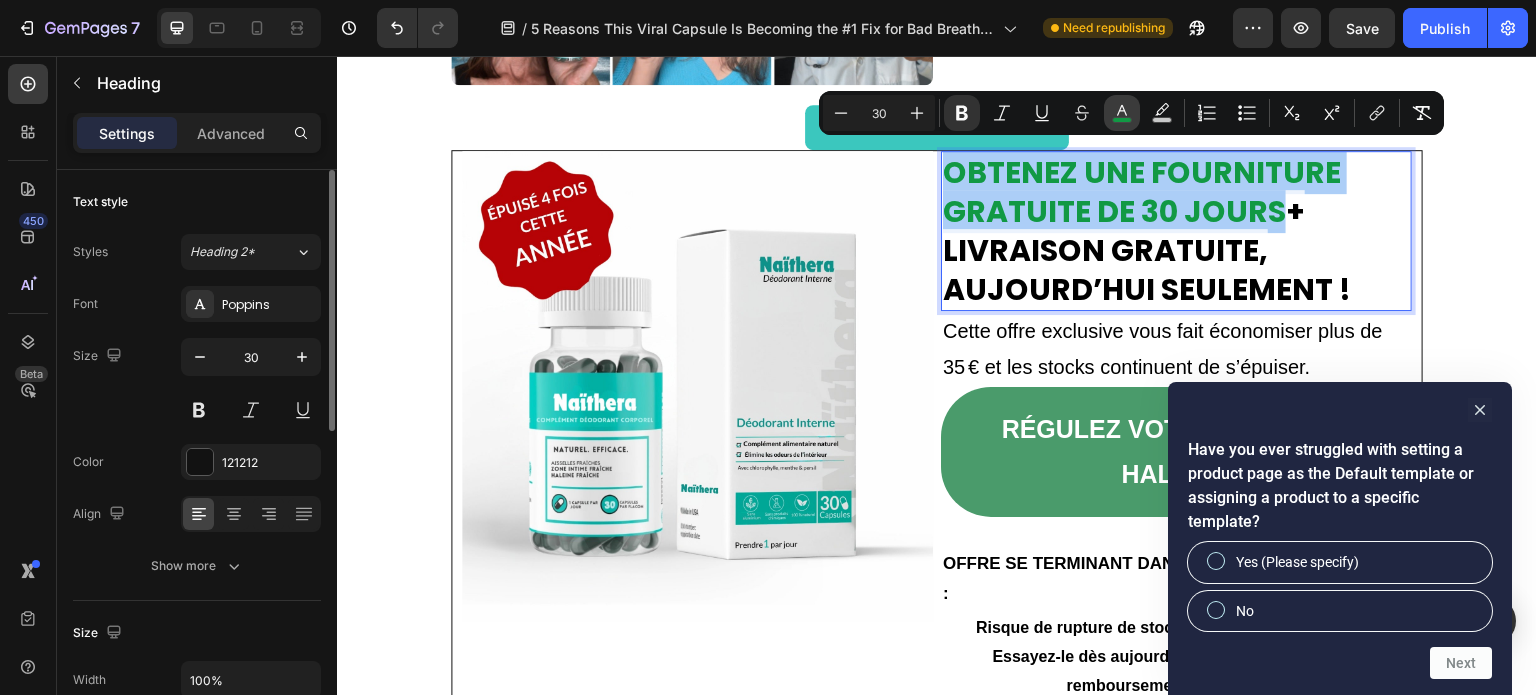 click 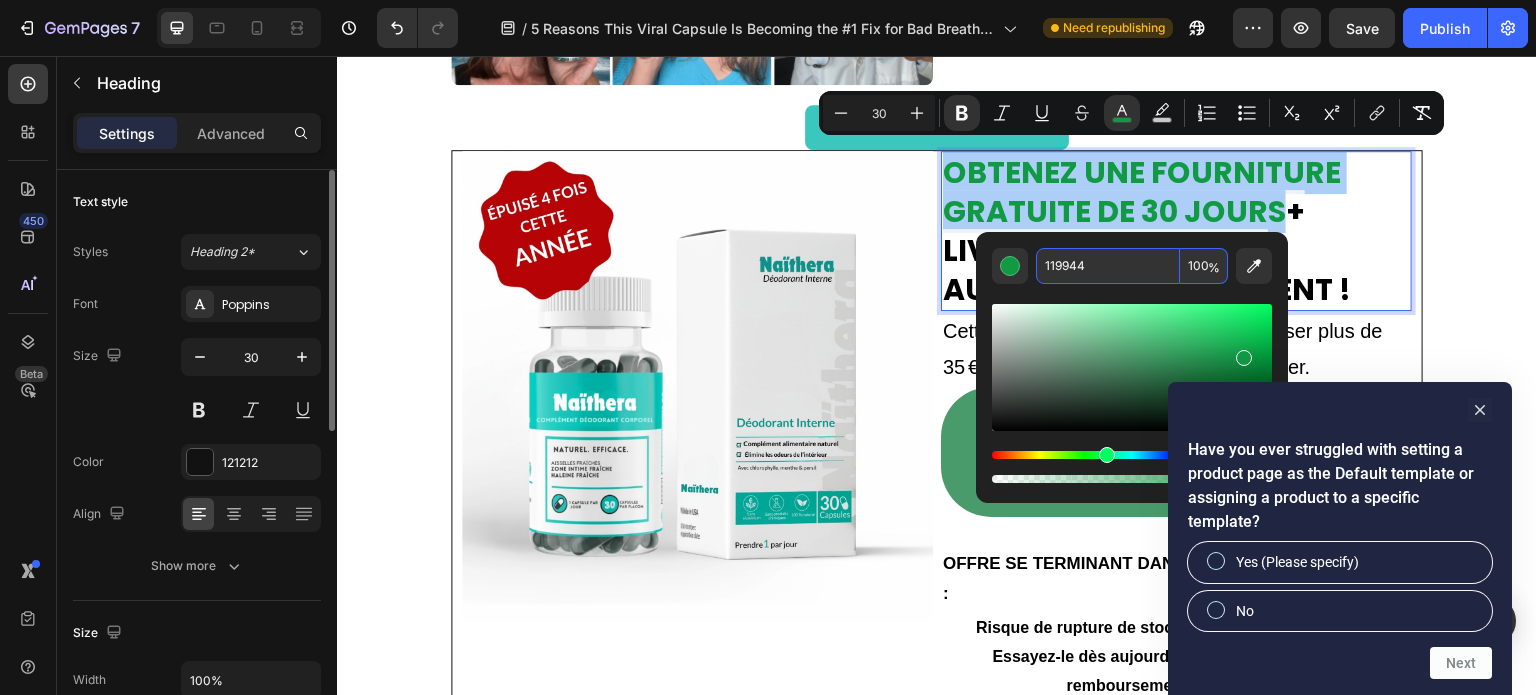 click on "[NUMBER]" at bounding box center [1108, 266] 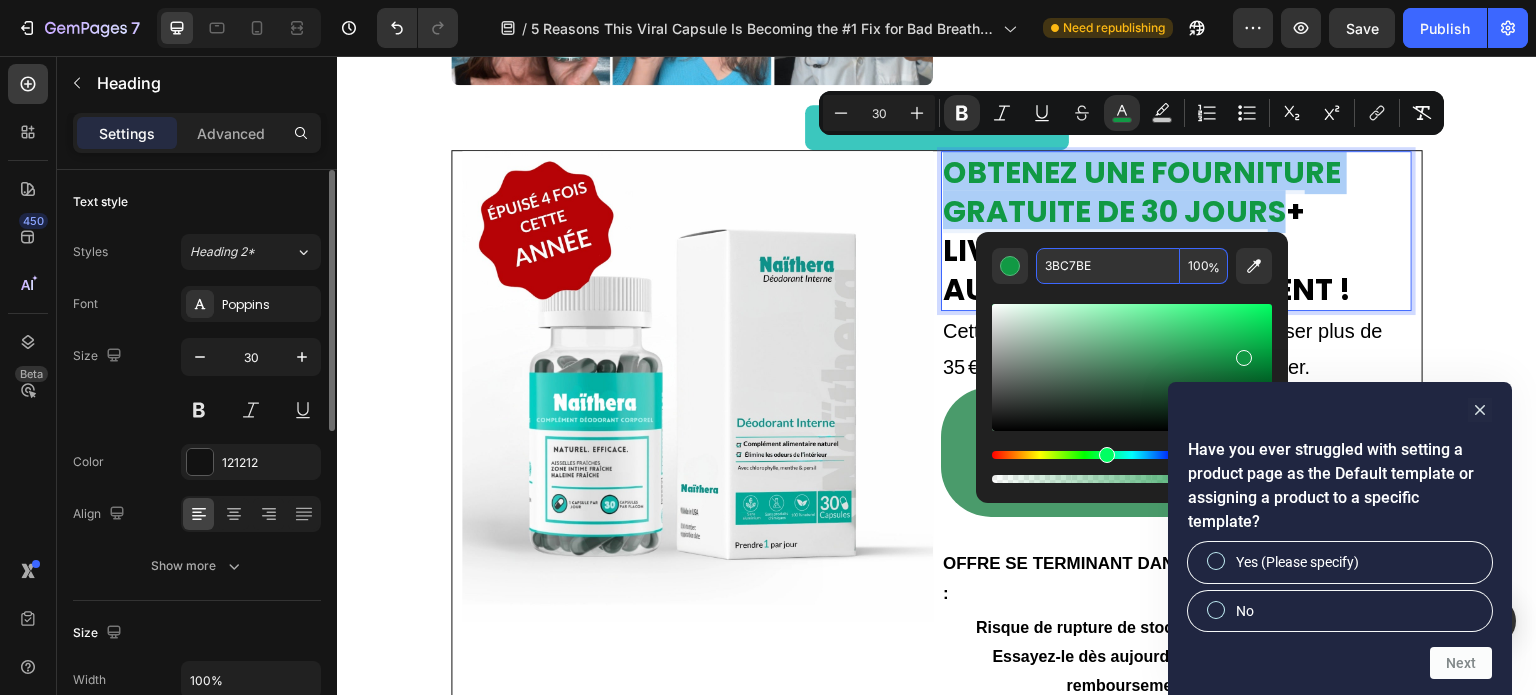 type on "3BC7BE" 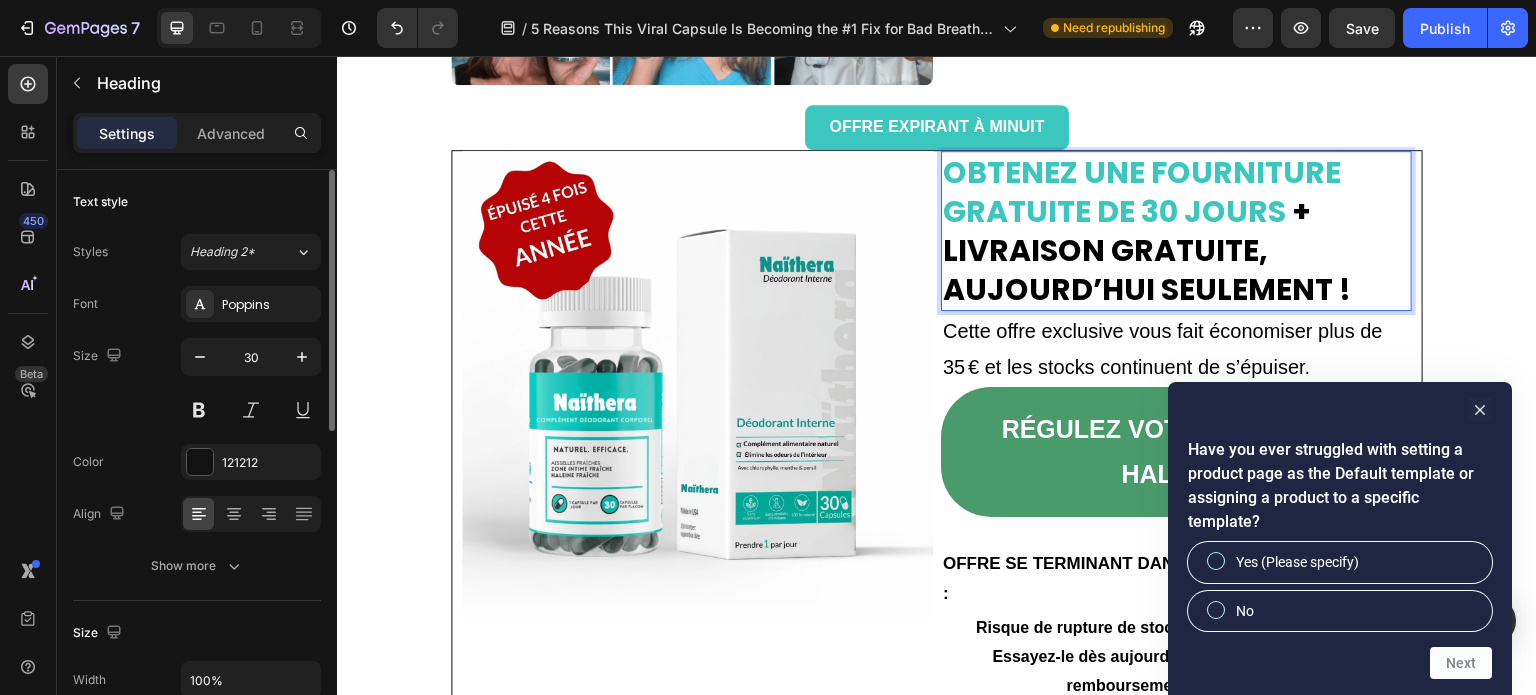 click on "OBTENEZ UNE FOURNITURE GRATUITE DE 30 JOURS   + LIVRAISON GRATUITE, AUJOURD’HUI SEULEMENT !" at bounding box center [1176, 231] 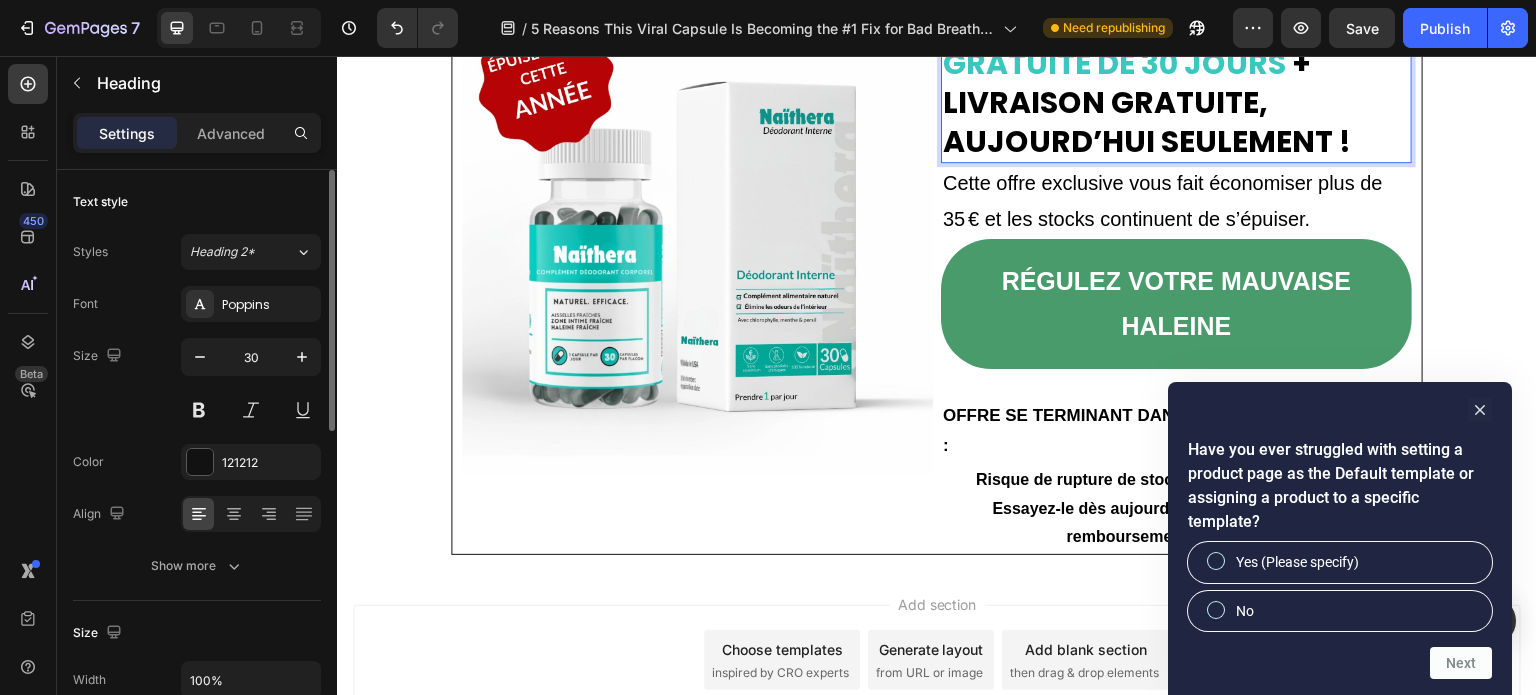 scroll, scrollTop: 3723, scrollLeft: 0, axis: vertical 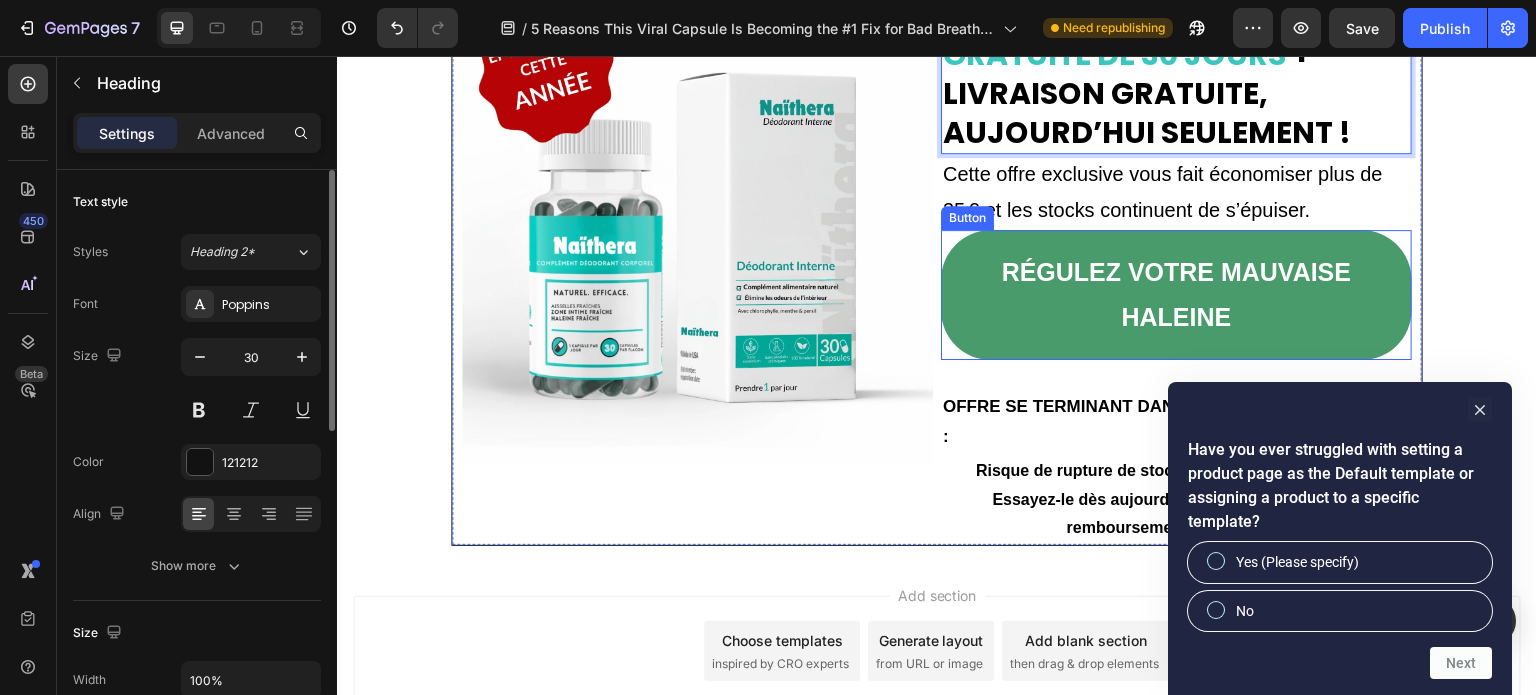 click on "Button" at bounding box center [967, 218] 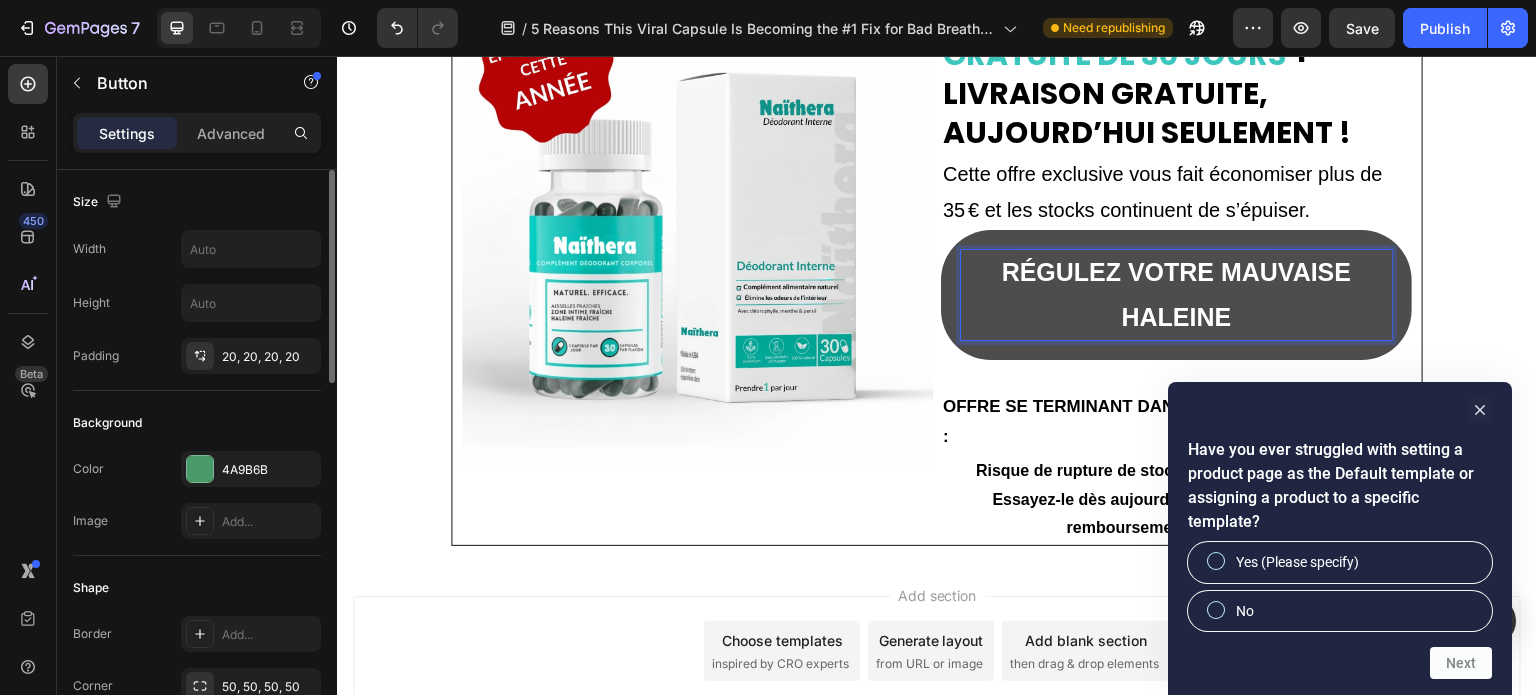 click on "RÉGULEZ VOTRE MAUVAISE HALEINE" at bounding box center [1176, 295] 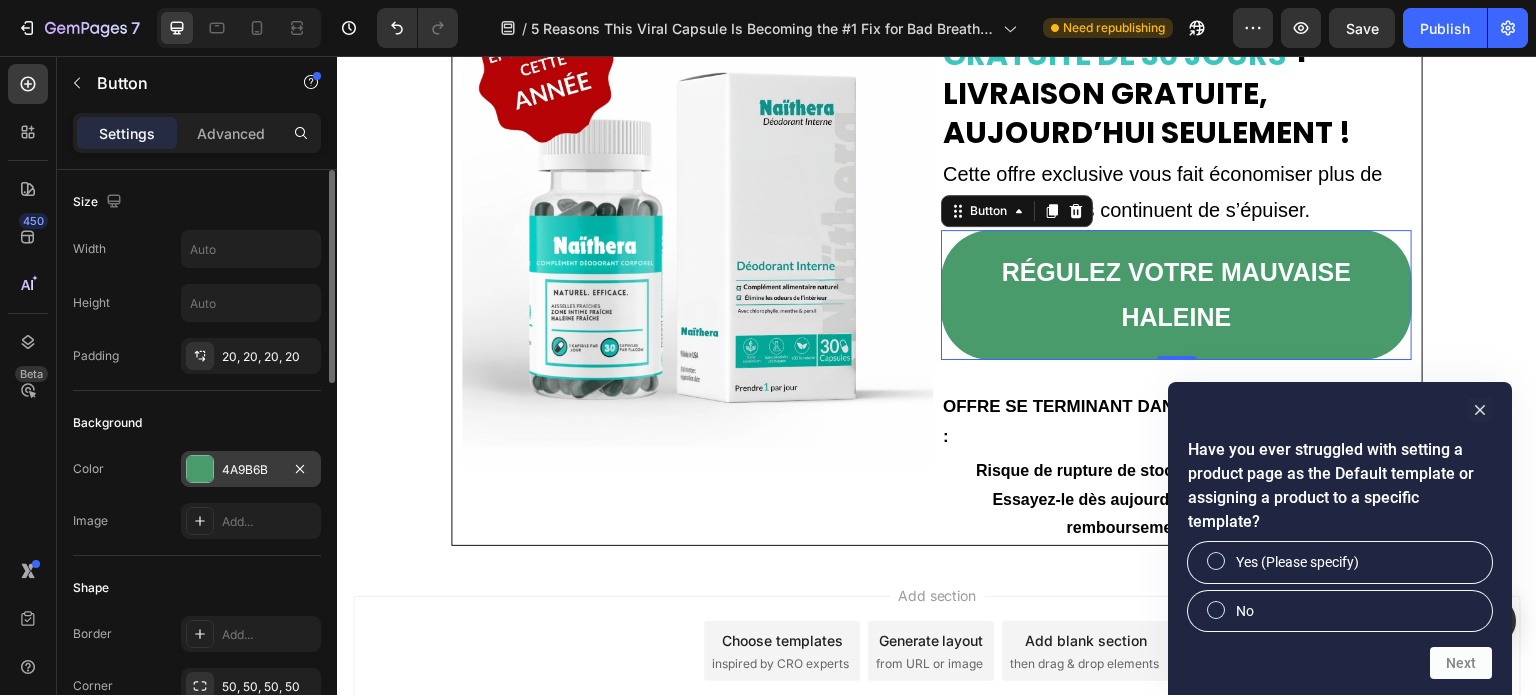 click on "4A9B6B" at bounding box center (251, 470) 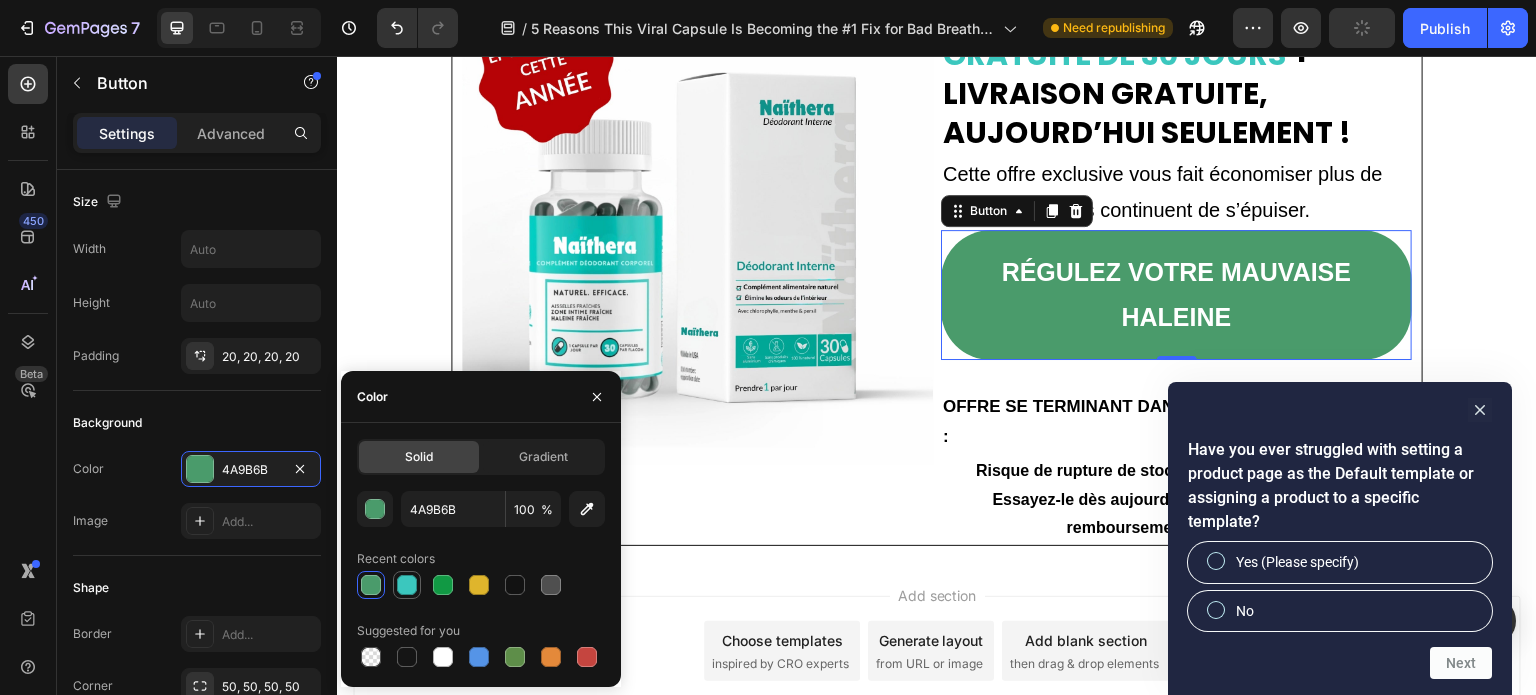 click at bounding box center (407, 585) 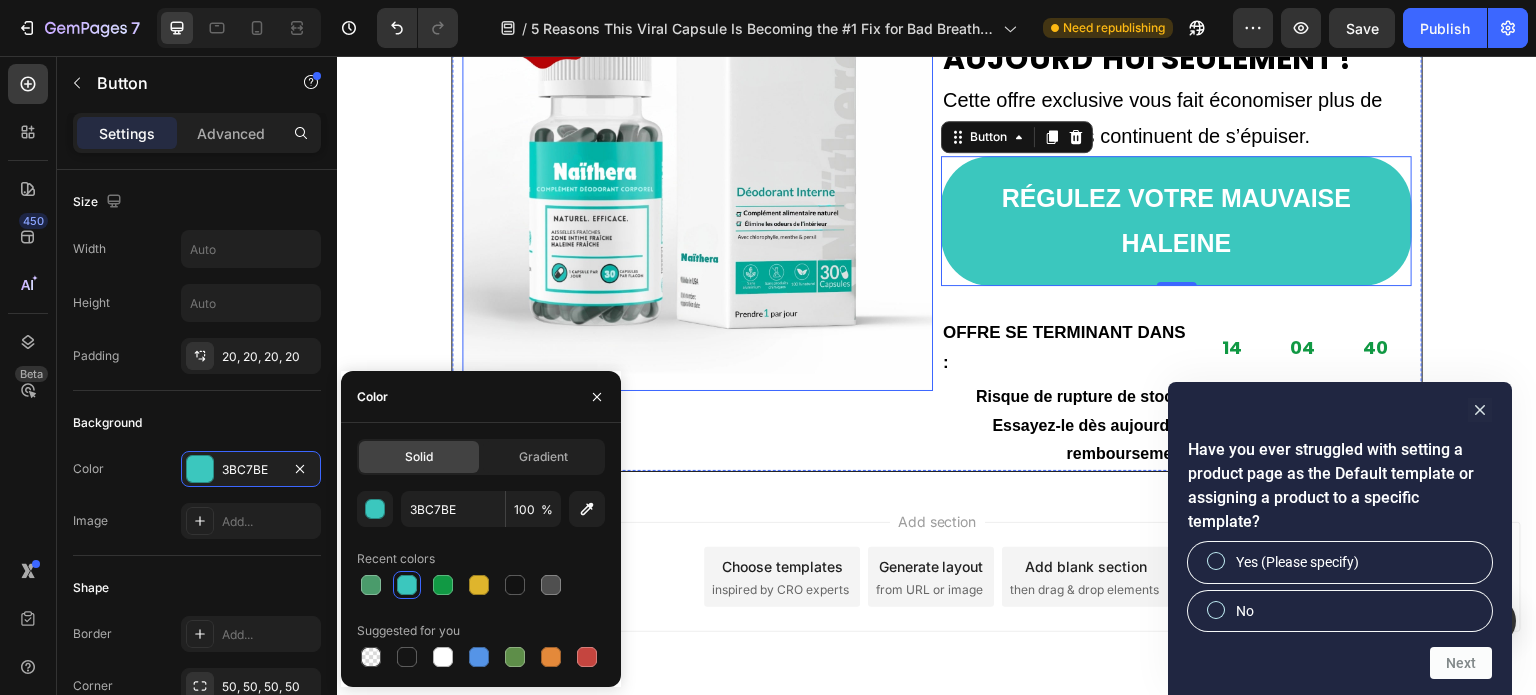 scroll, scrollTop: 3870, scrollLeft: 0, axis: vertical 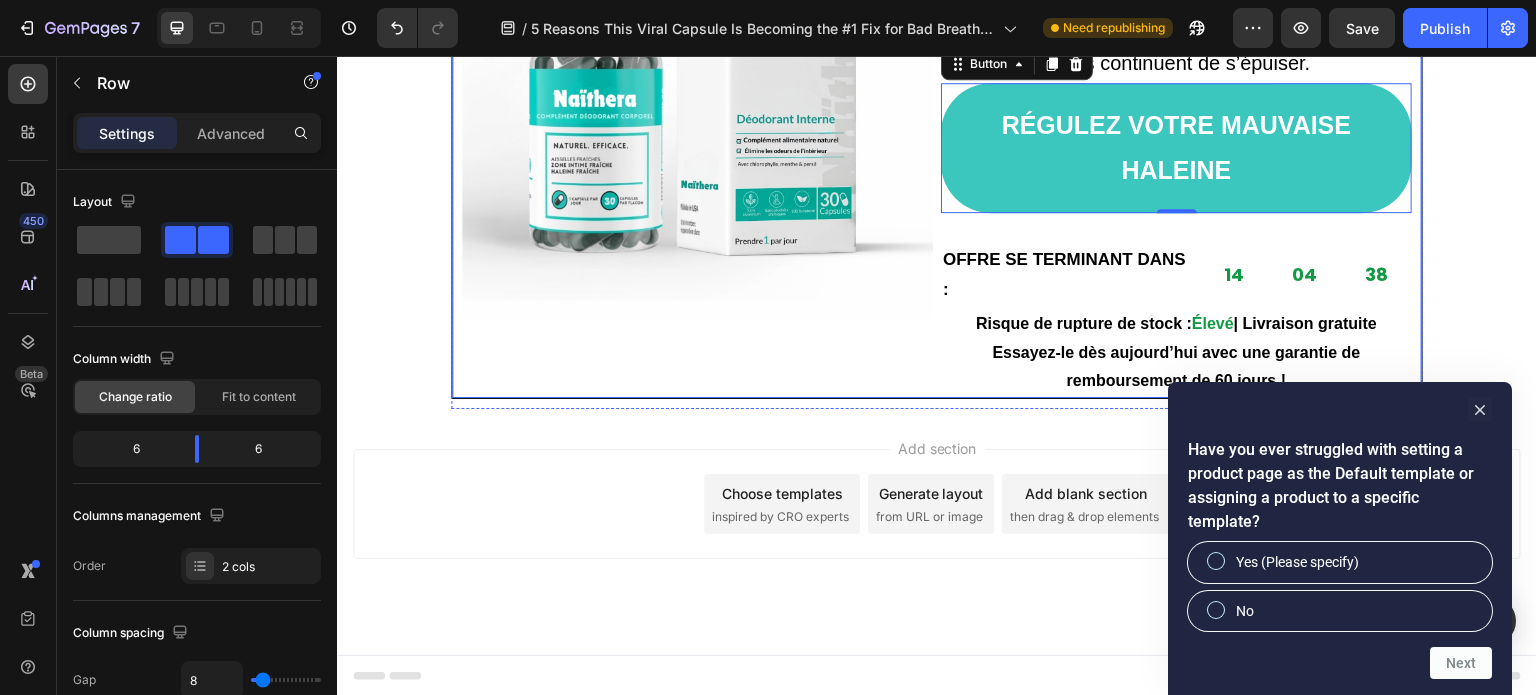 click on "Image" at bounding box center (697, 123) 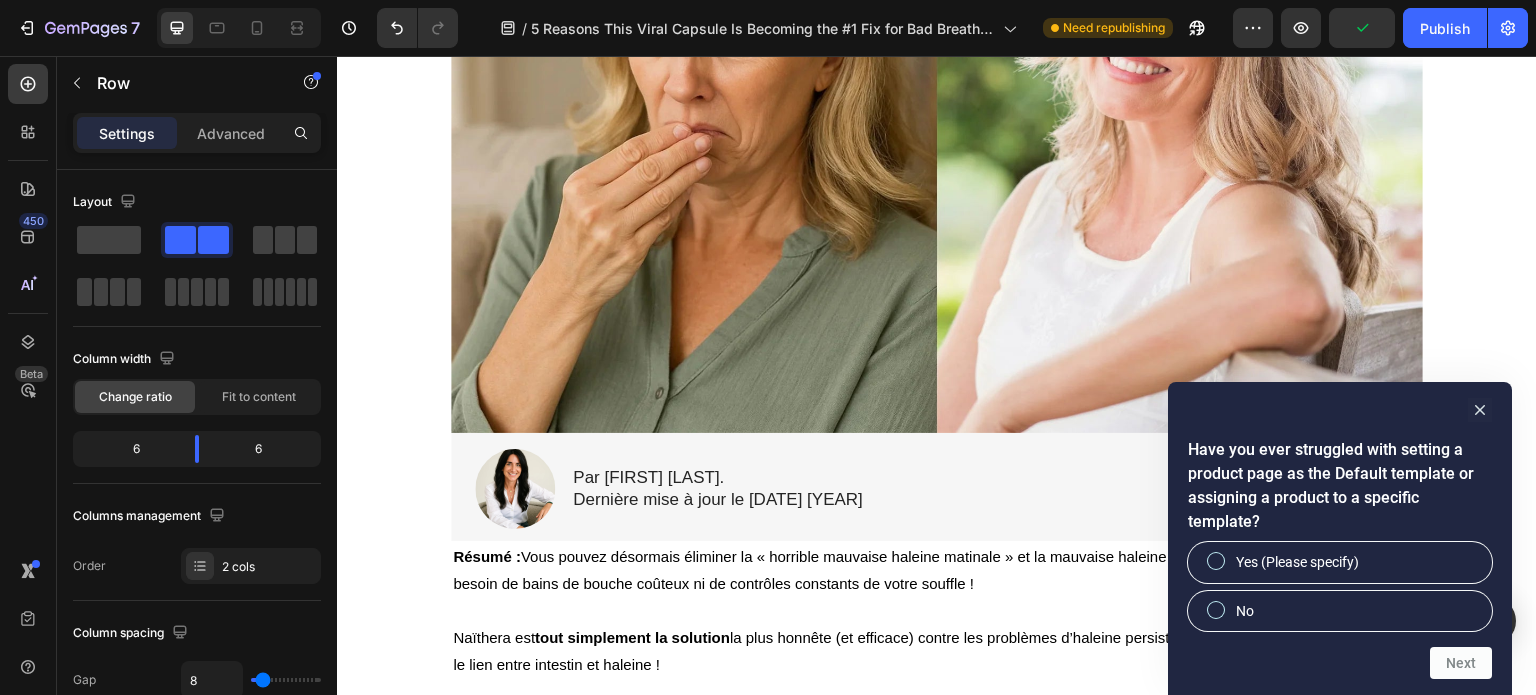 scroll, scrollTop: 0, scrollLeft: 0, axis: both 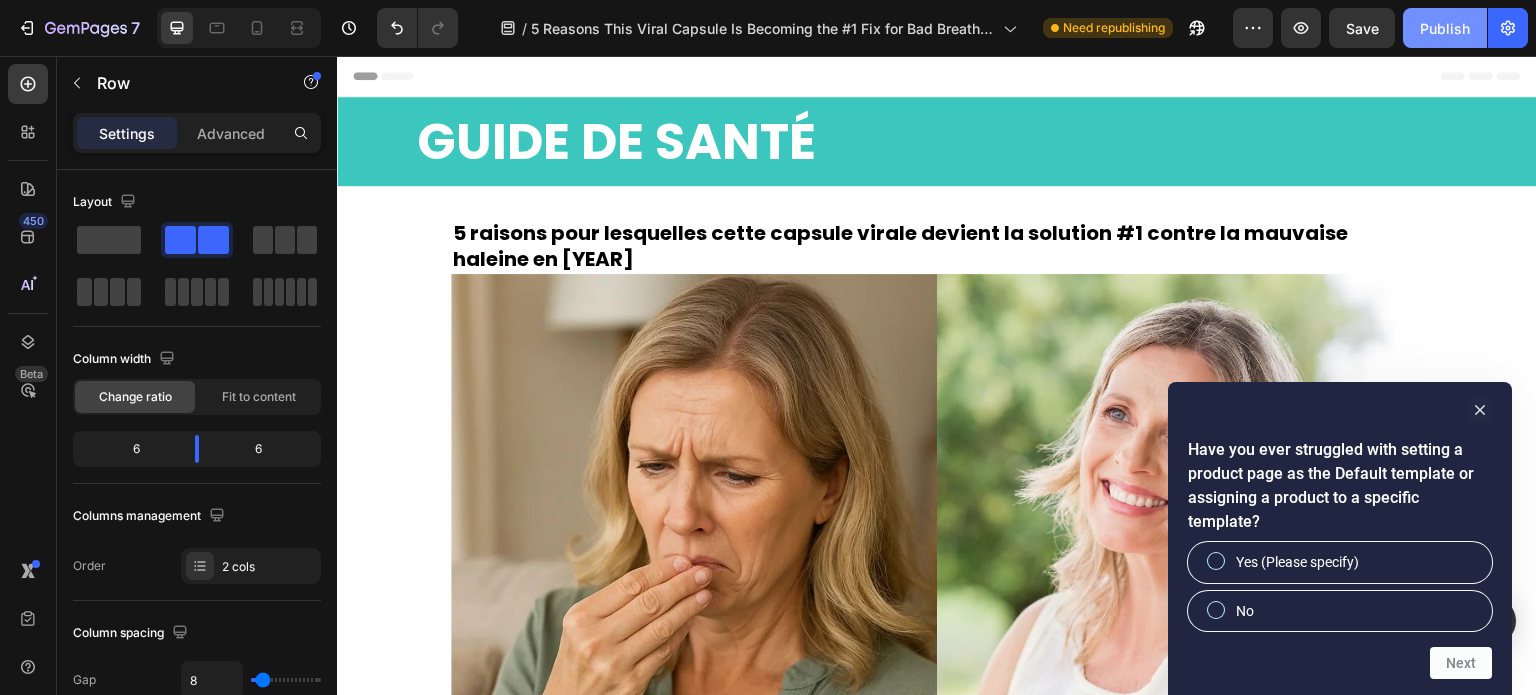 click on "Publish" at bounding box center (1445, 28) 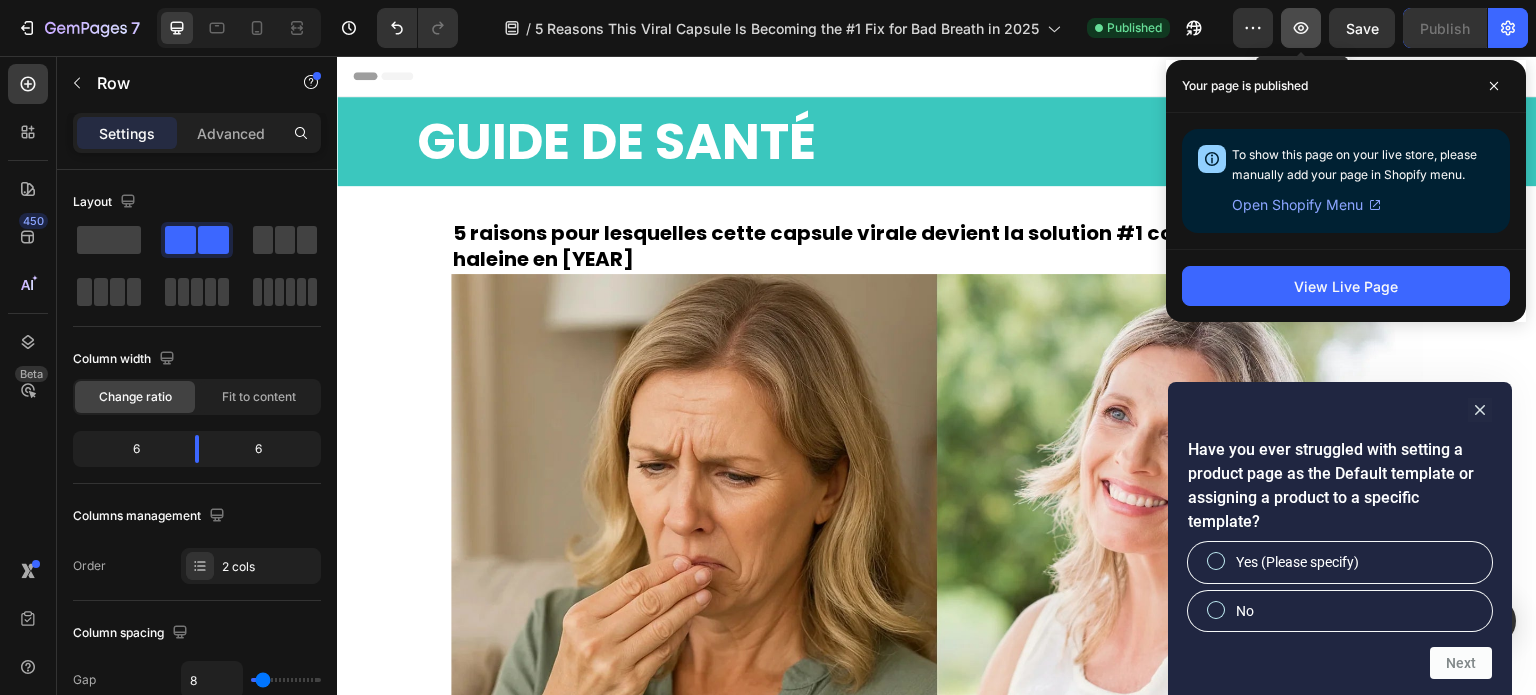 click 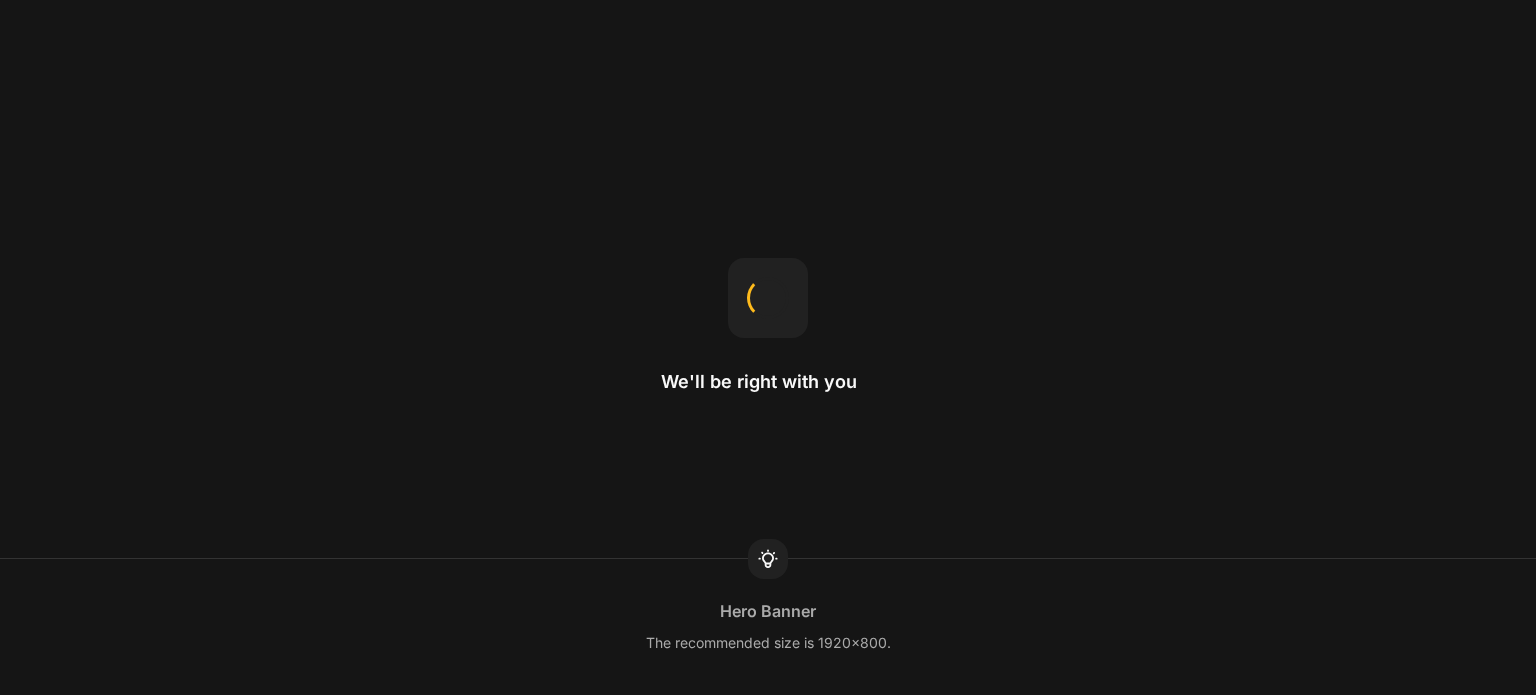 scroll, scrollTop: 0, scrollLeft: 0, axis: both 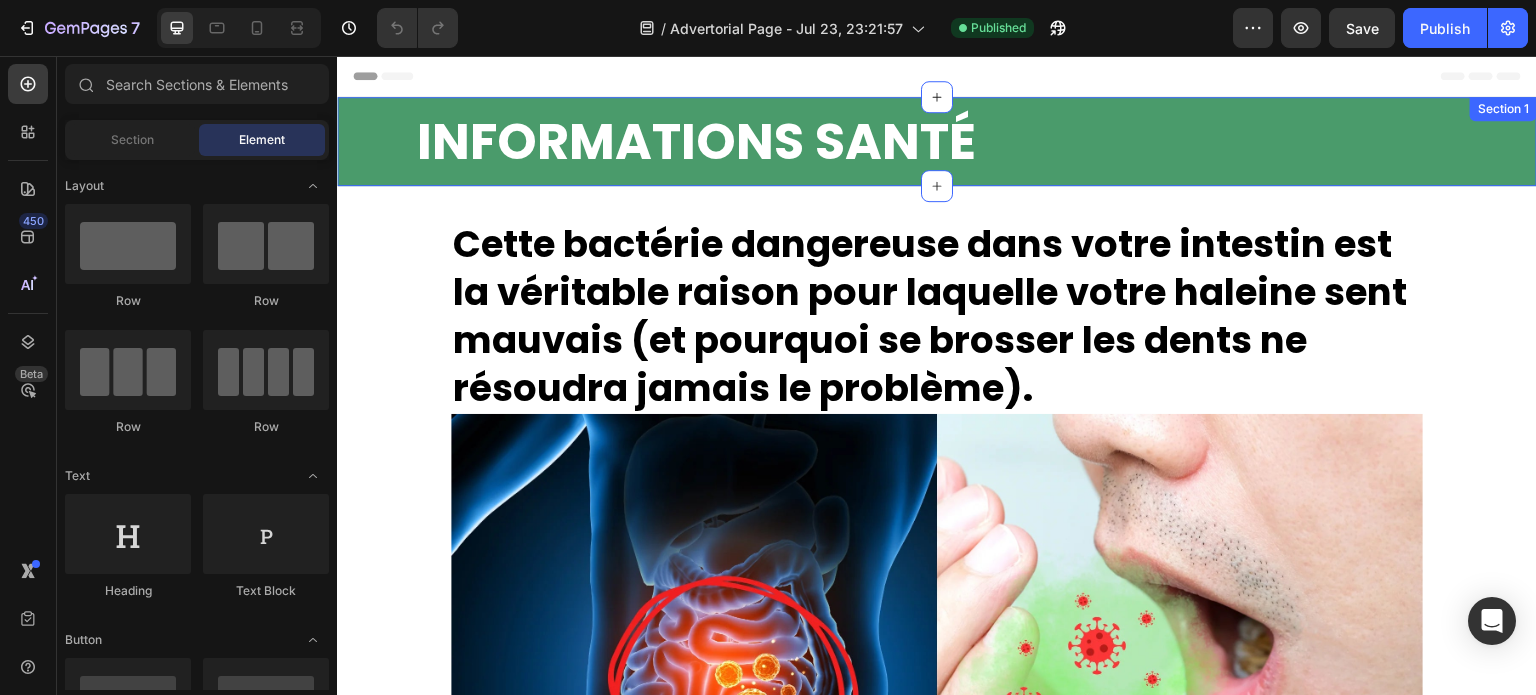 click on "INFORMATIONS SANTÉ Heading Section 1" at bounding box center [937, 141] 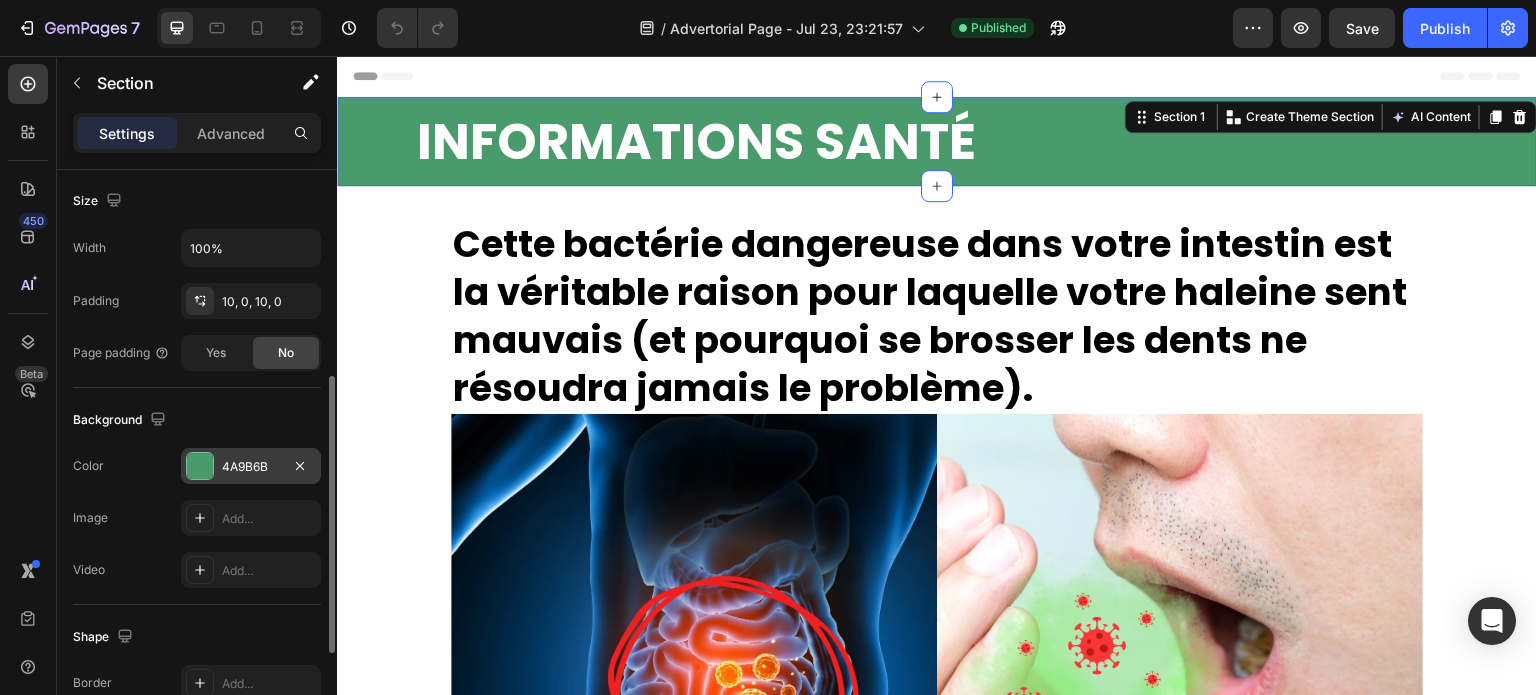 scroll, scrollTop: 432, scrollLeft: 0, axis: vertical 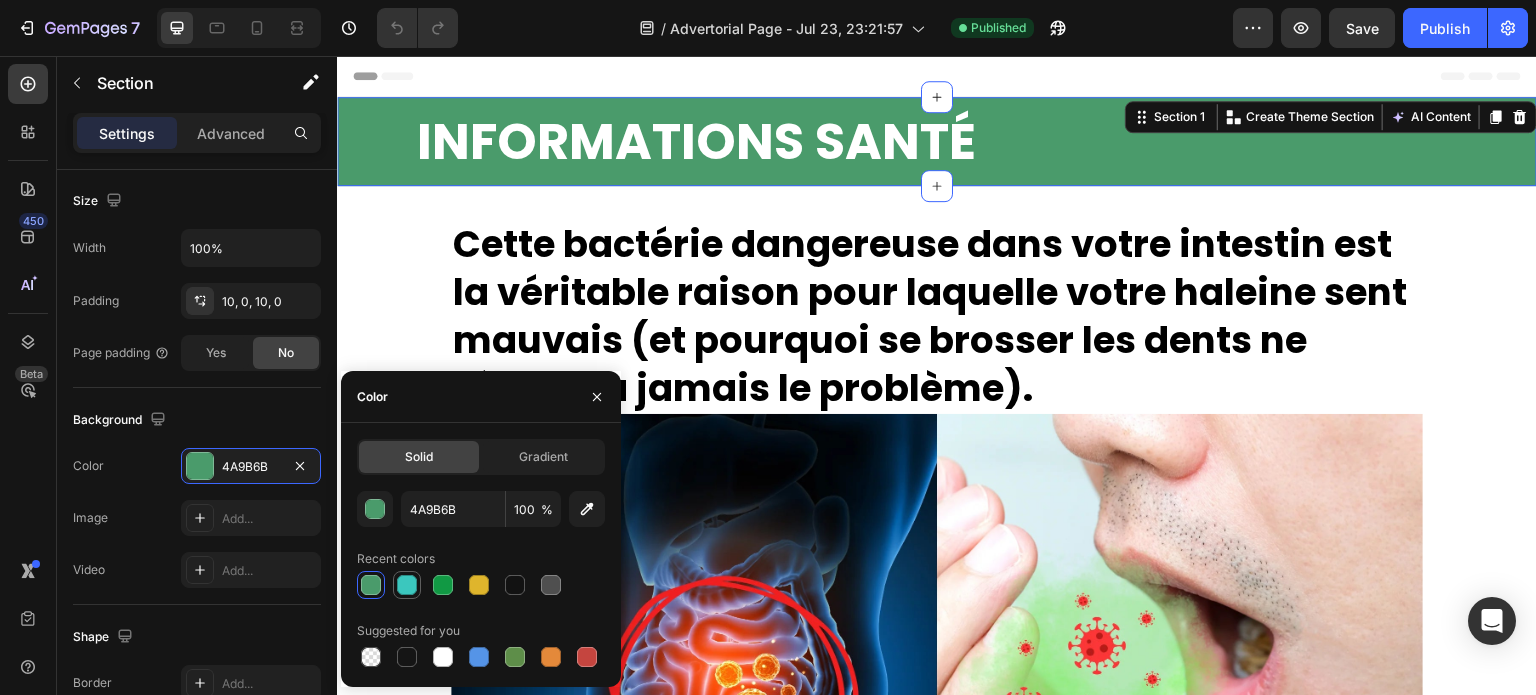 click at bounding box center (407, 585) 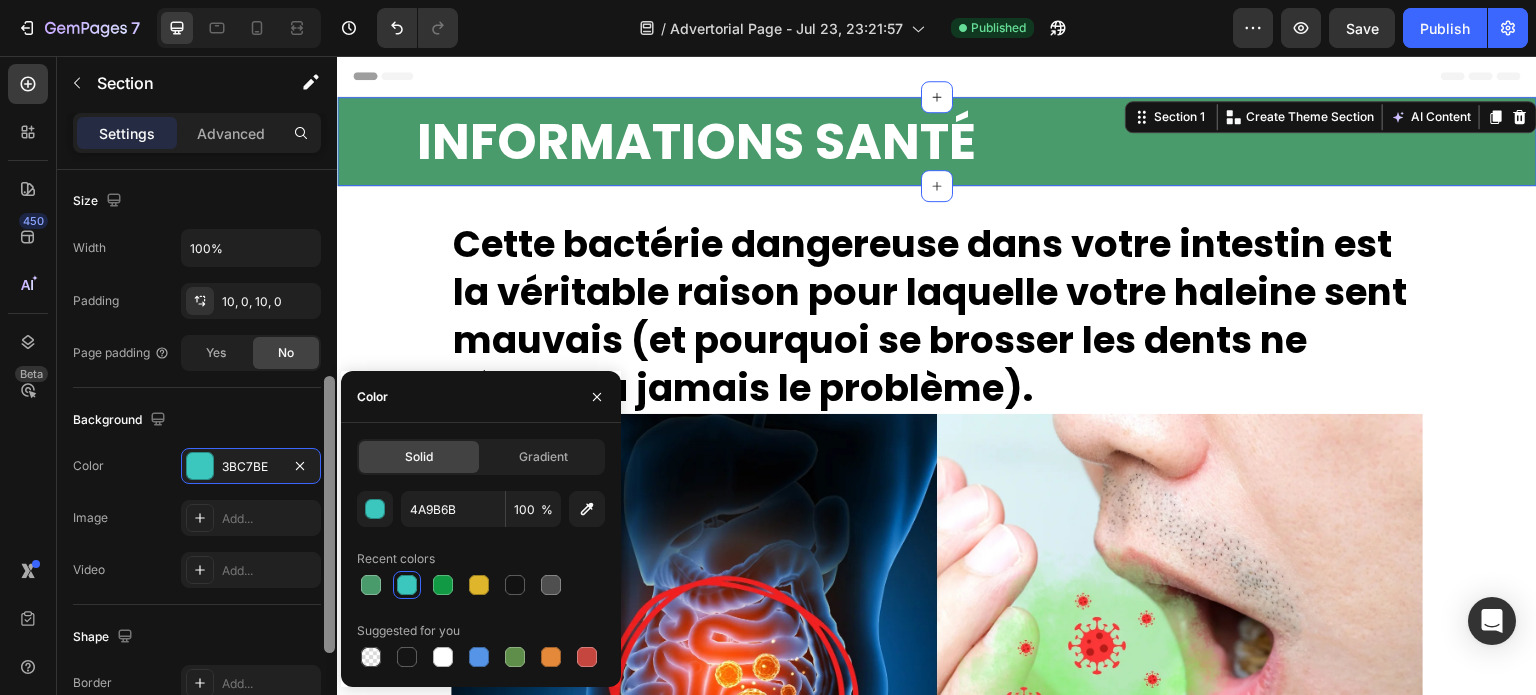 type on "3BC7BE" 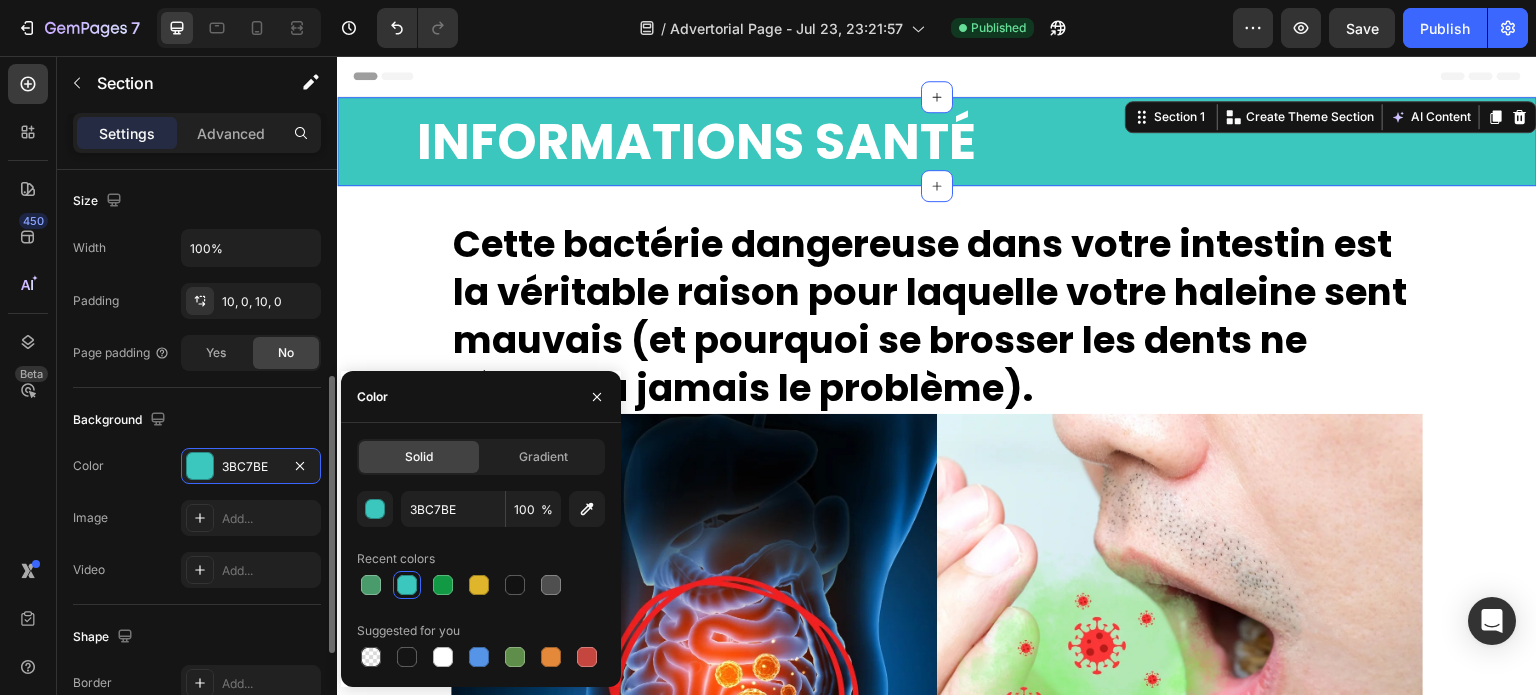 click on "The changes might be hidden by the video. Color [COLOR] Image Add... Video Add..." 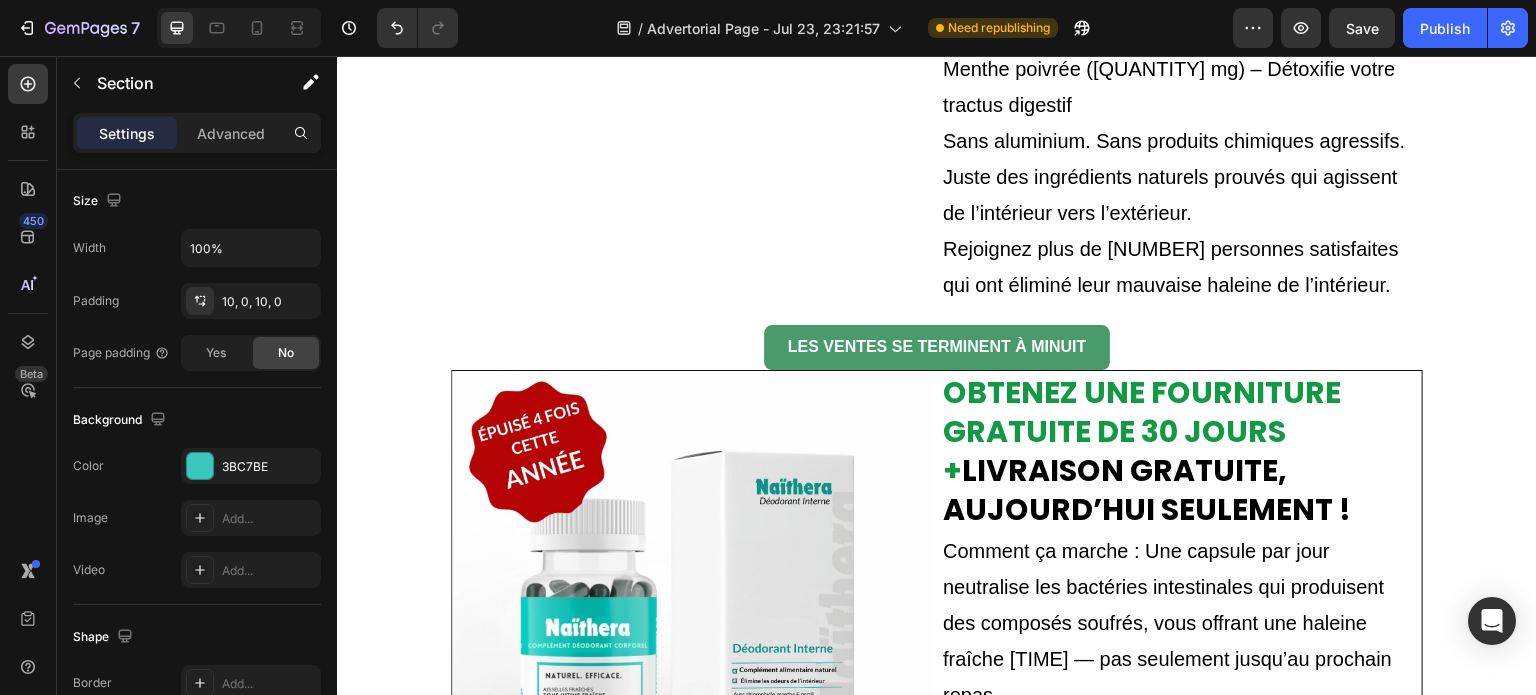 scroll, scrollTop: 9528, scrollLeft: 0, axis: vertical 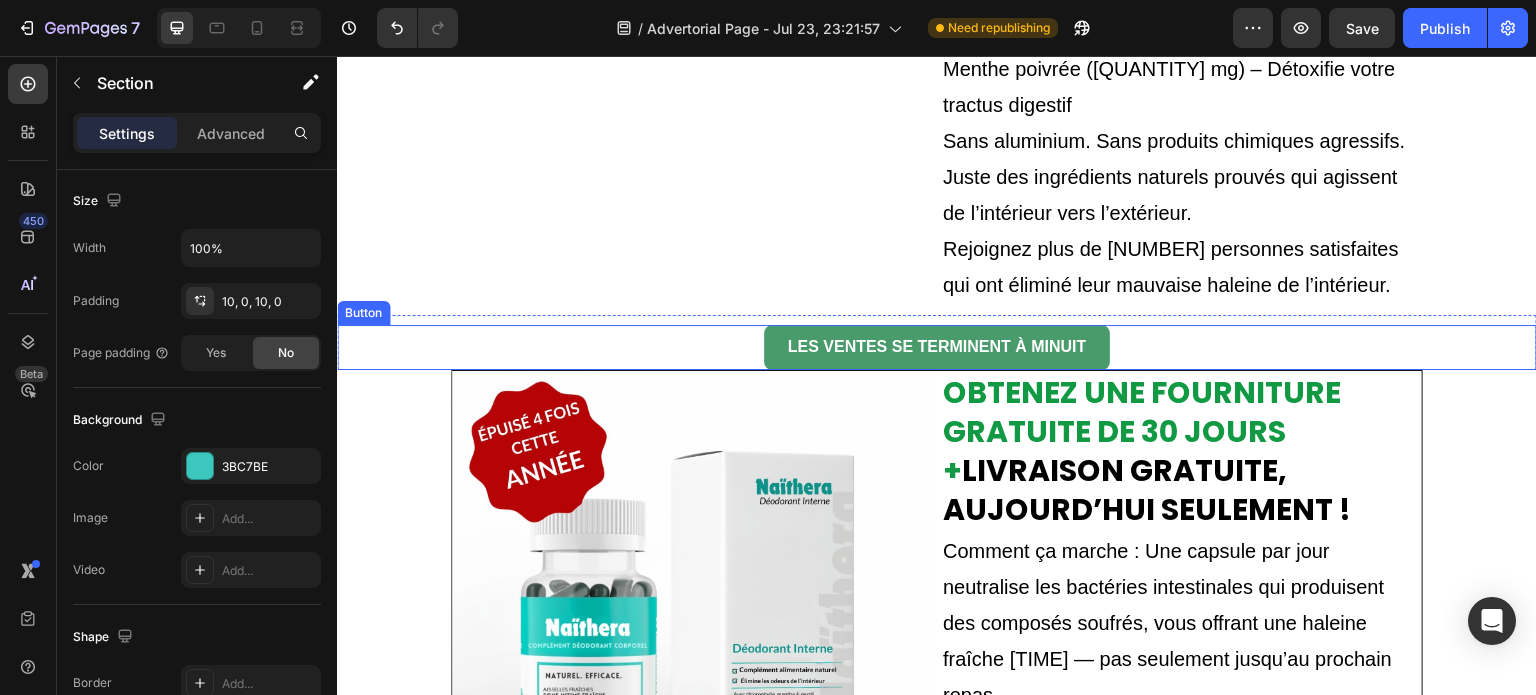 click on "LES VENTES SE TERMINENT À MINUIT Button" at bounding box center [937, 347] 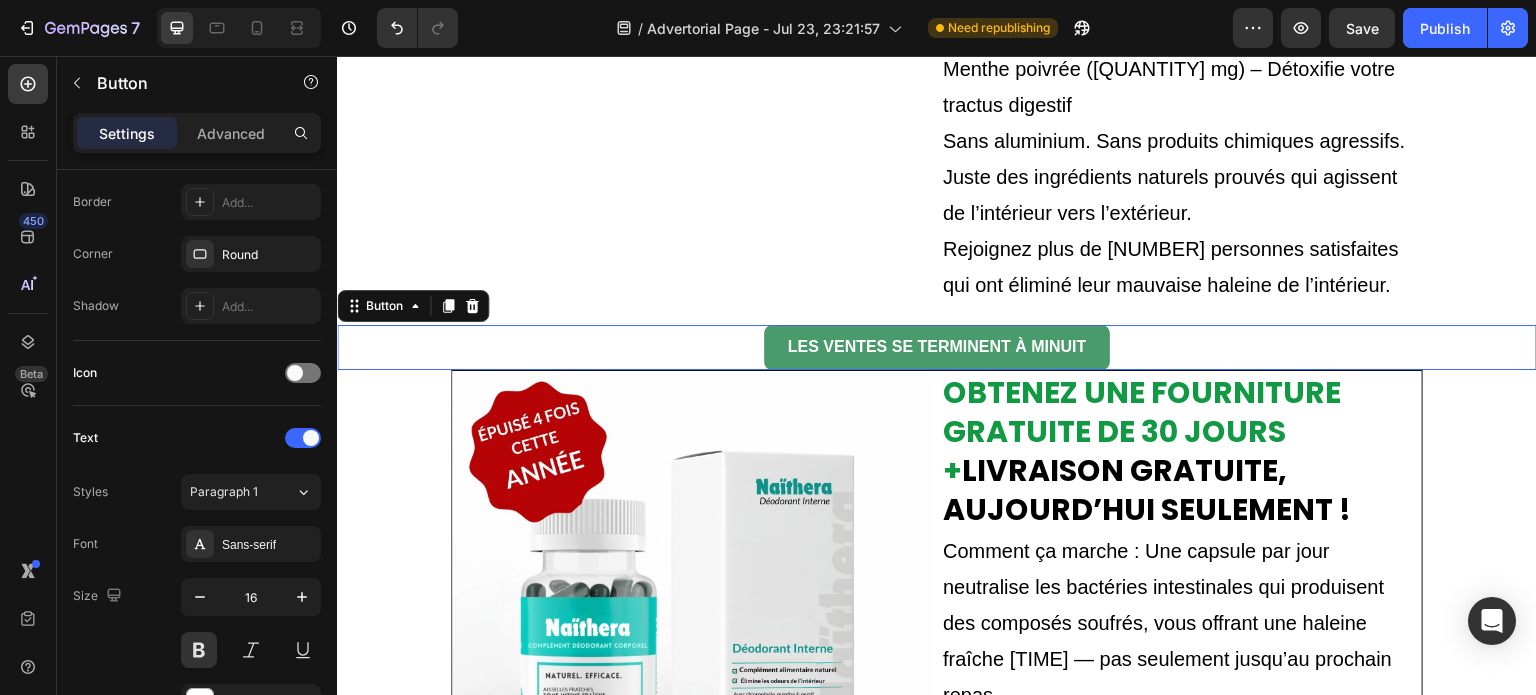 scroll, scrollTop: 0, scrollLeft: 0, axis: both 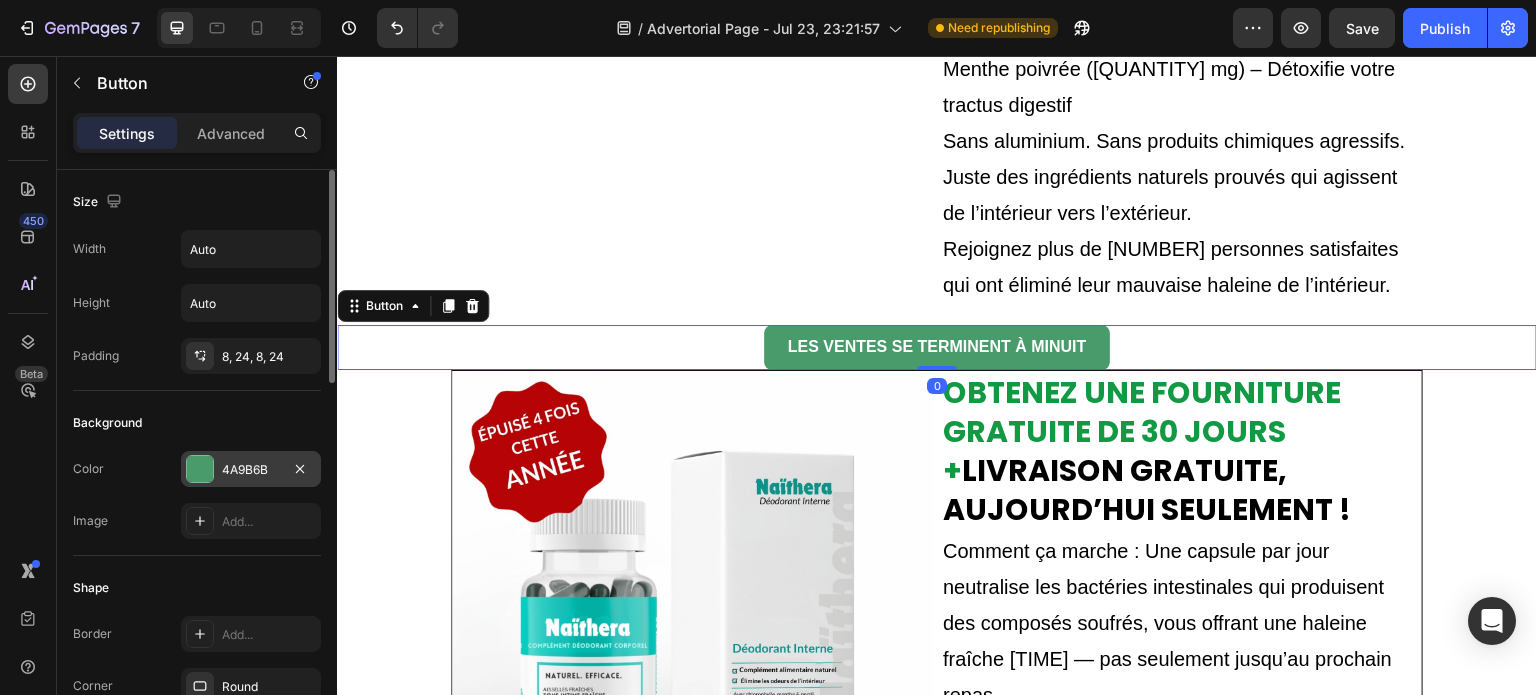 click on "4A9B6B" at bounding box center (251, 470) 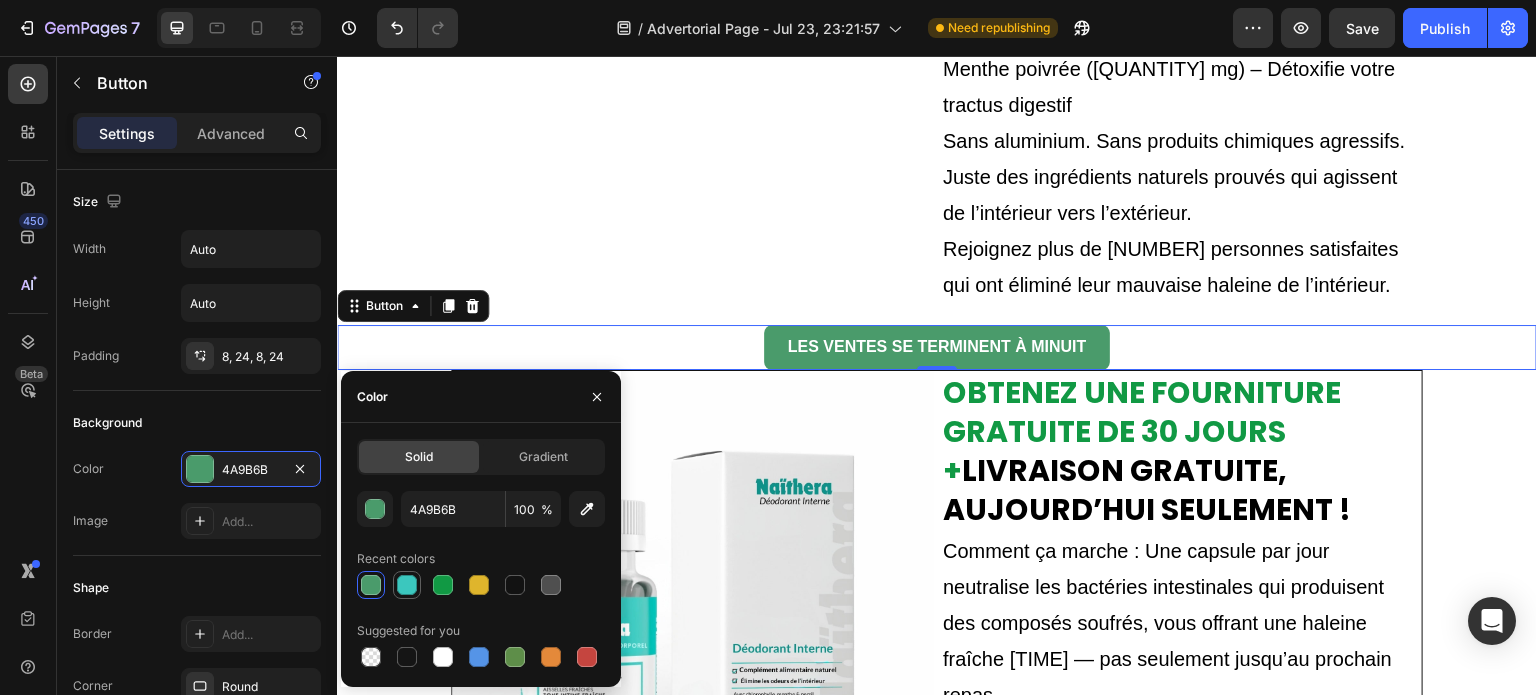 click at bounding box center (407, 585) 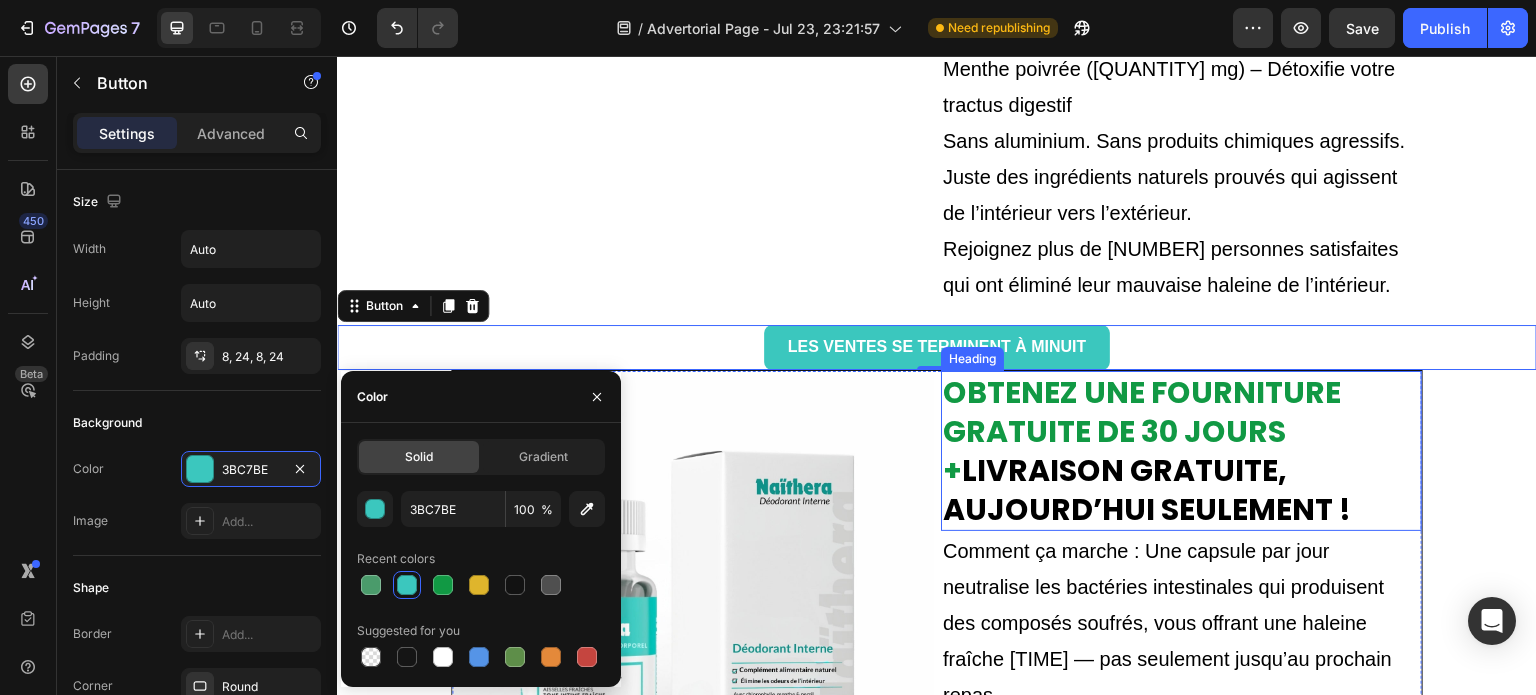click on "OBTENEZ UNE FOURNITURE GRATUITE DE 30 JOURS +" at bounding box center [1142, 431] 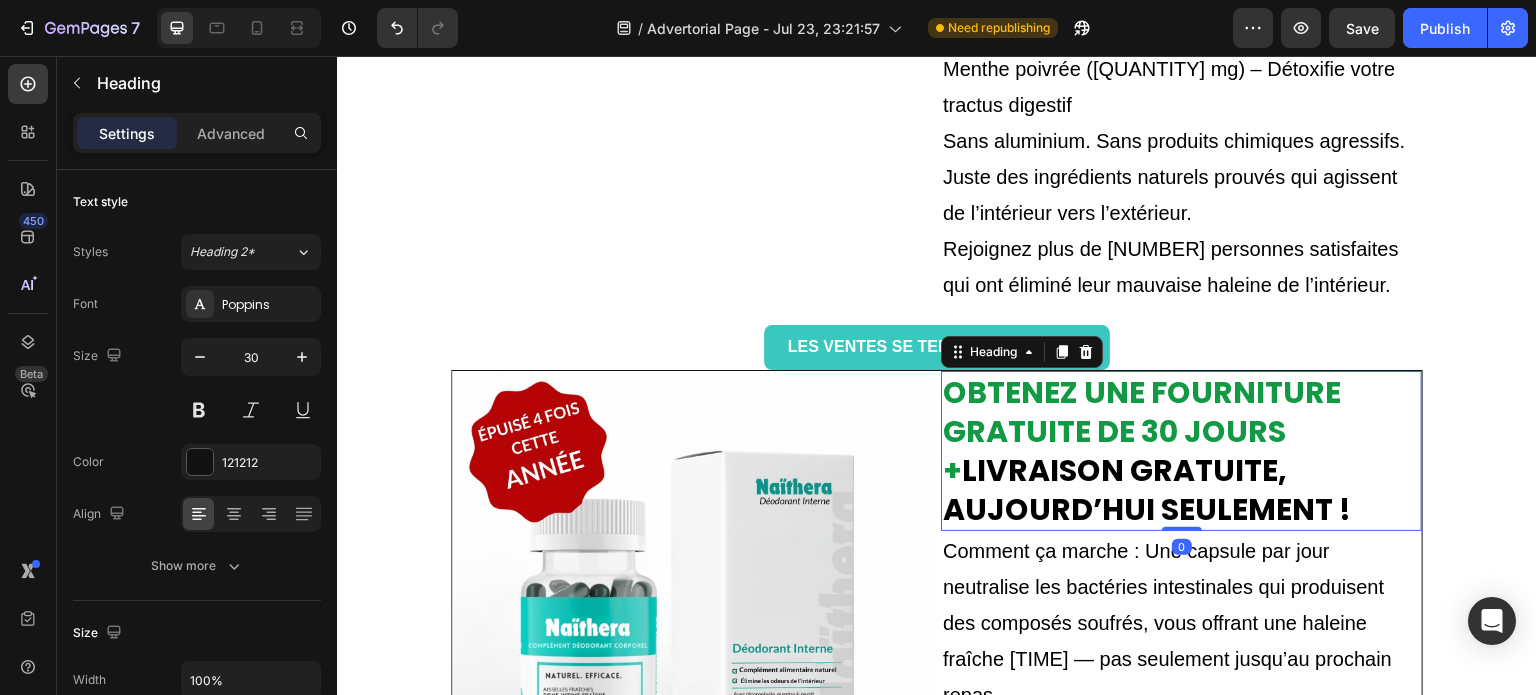 click on "OBTENEZ UNE FOURNITURE GRATUITE DE 30 JOURS +  LIVRAISON GRATUITE, AUJOURD’HUI SEULEMENT !" at bounding box center (1181, 451) 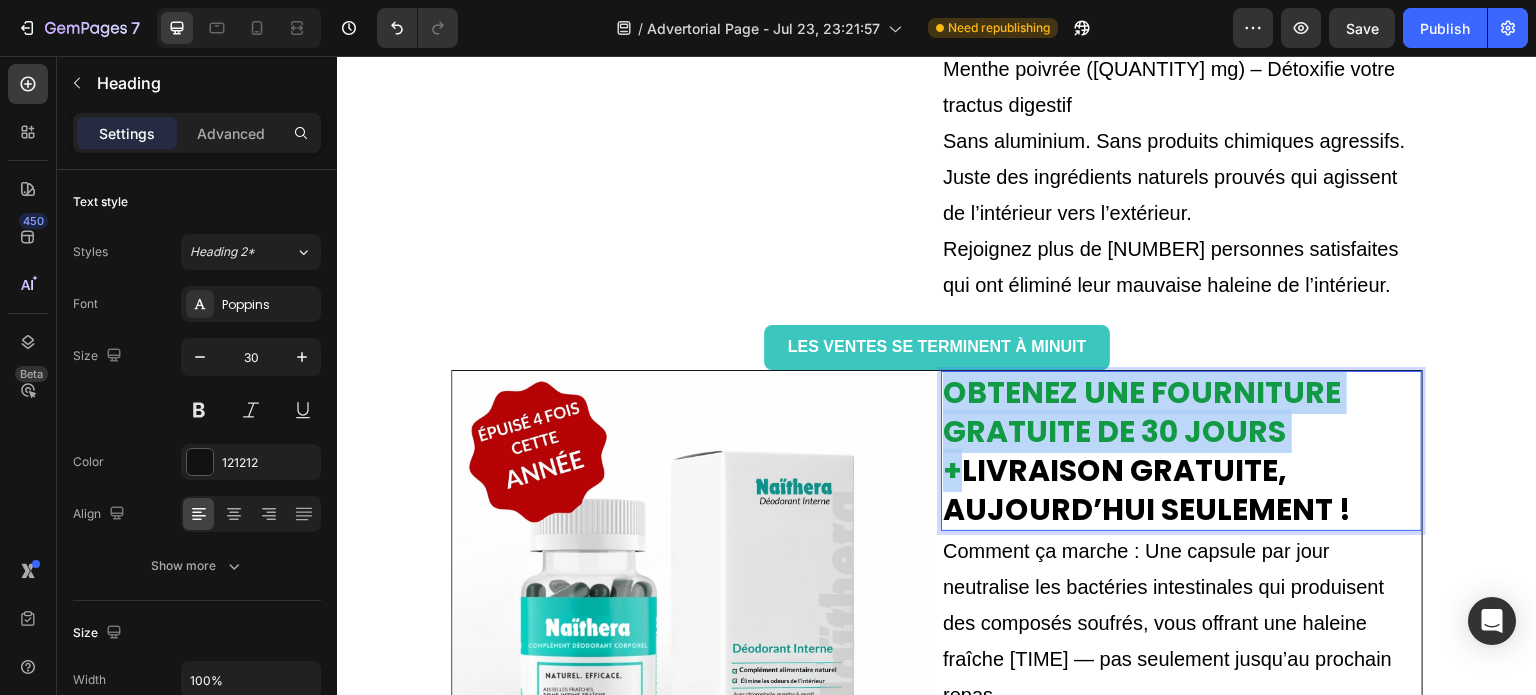 drag, startPoint x: 1306, startPoint y: 353, endPoint x: 939, endPoint y: 318, distance: 368.66516 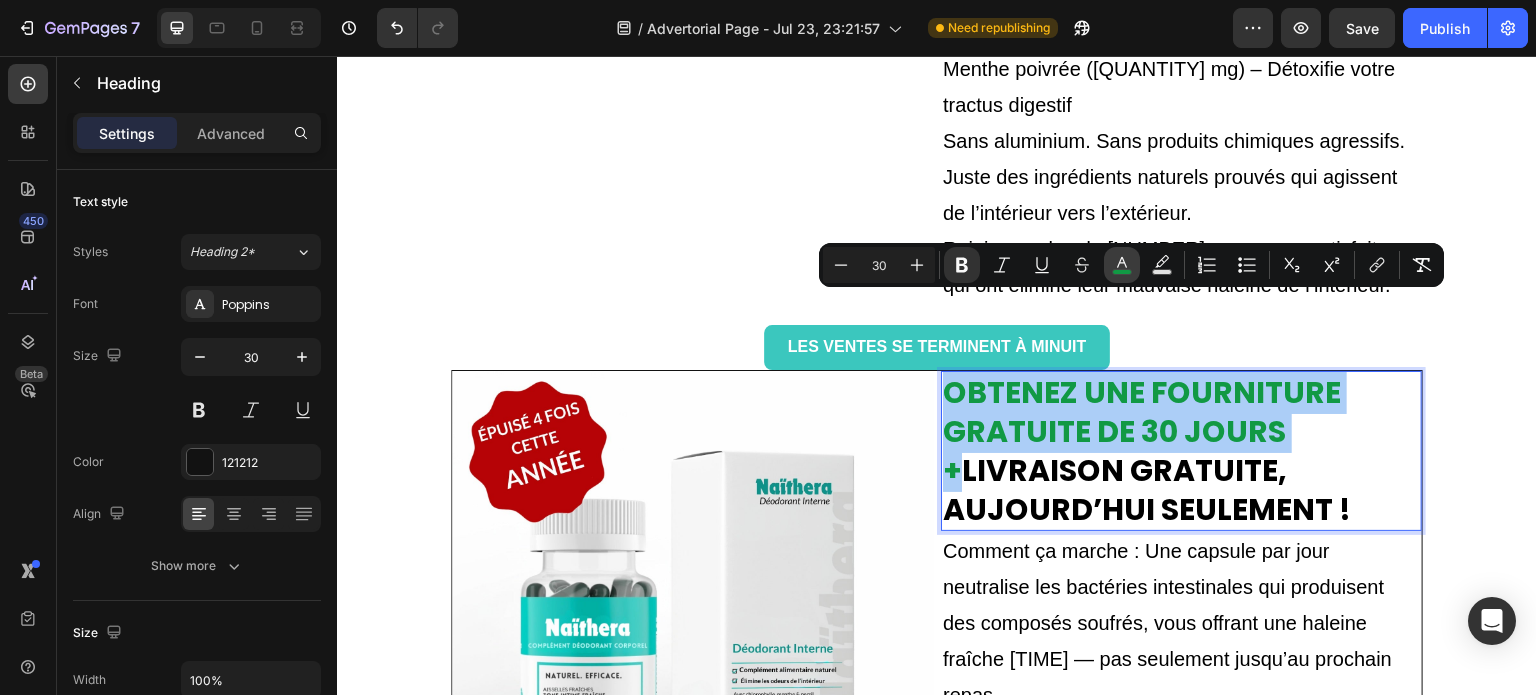click 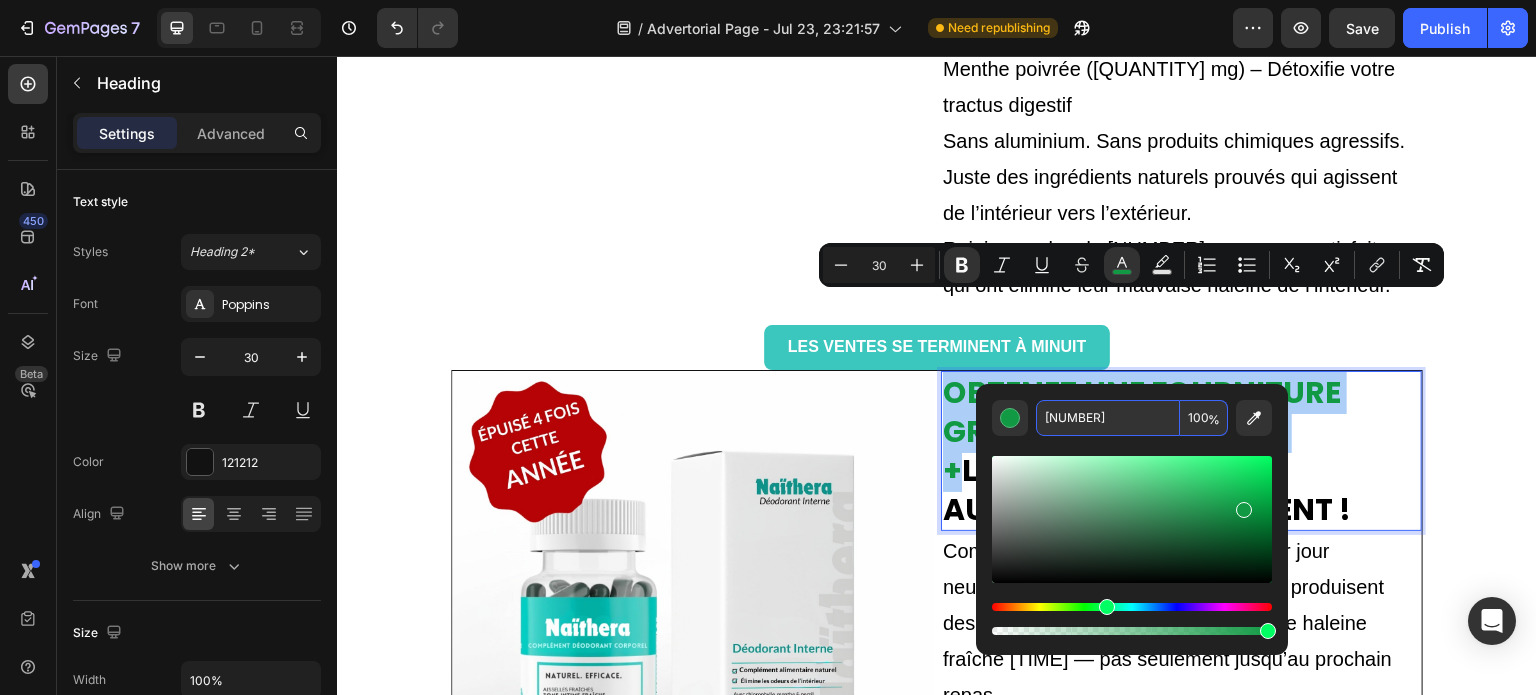 click on "[NUMBER]" at bounding box center [1108, 418] 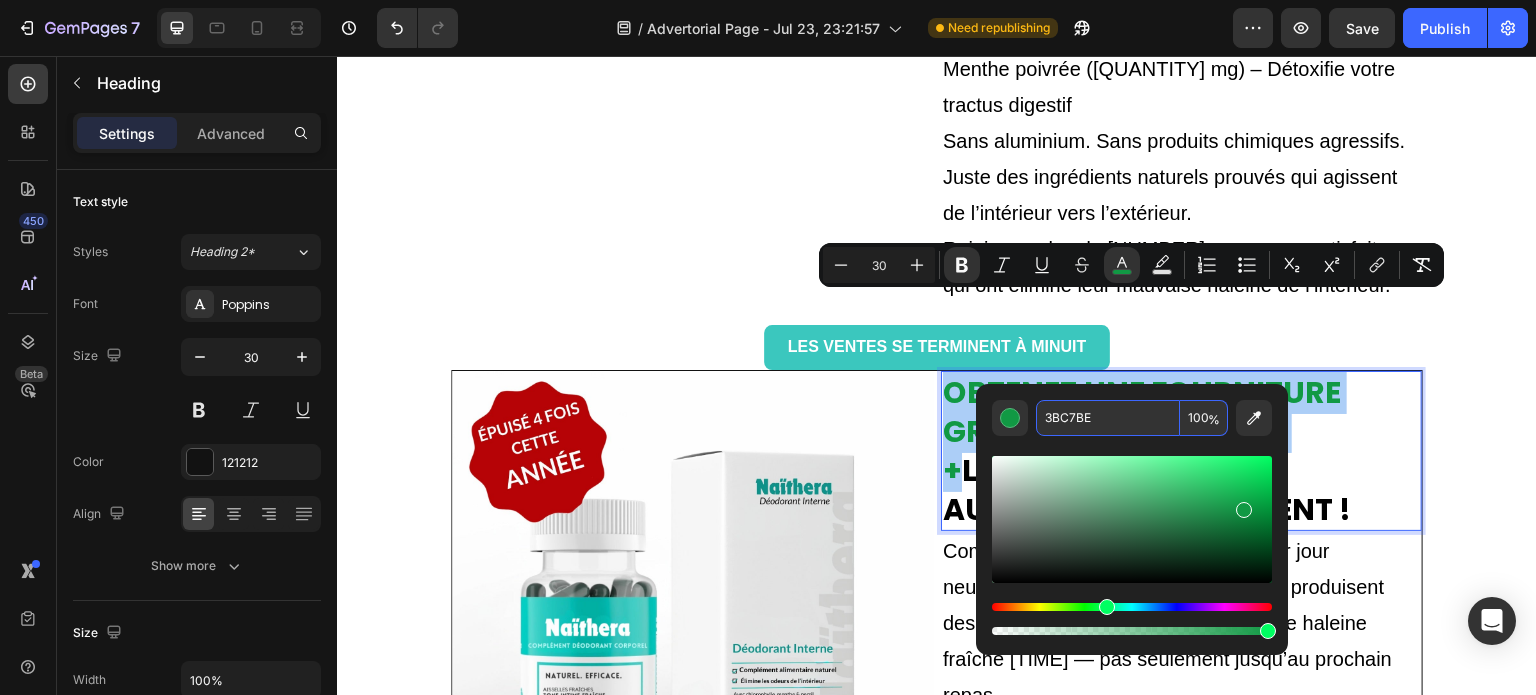 type on "3BC7BE" 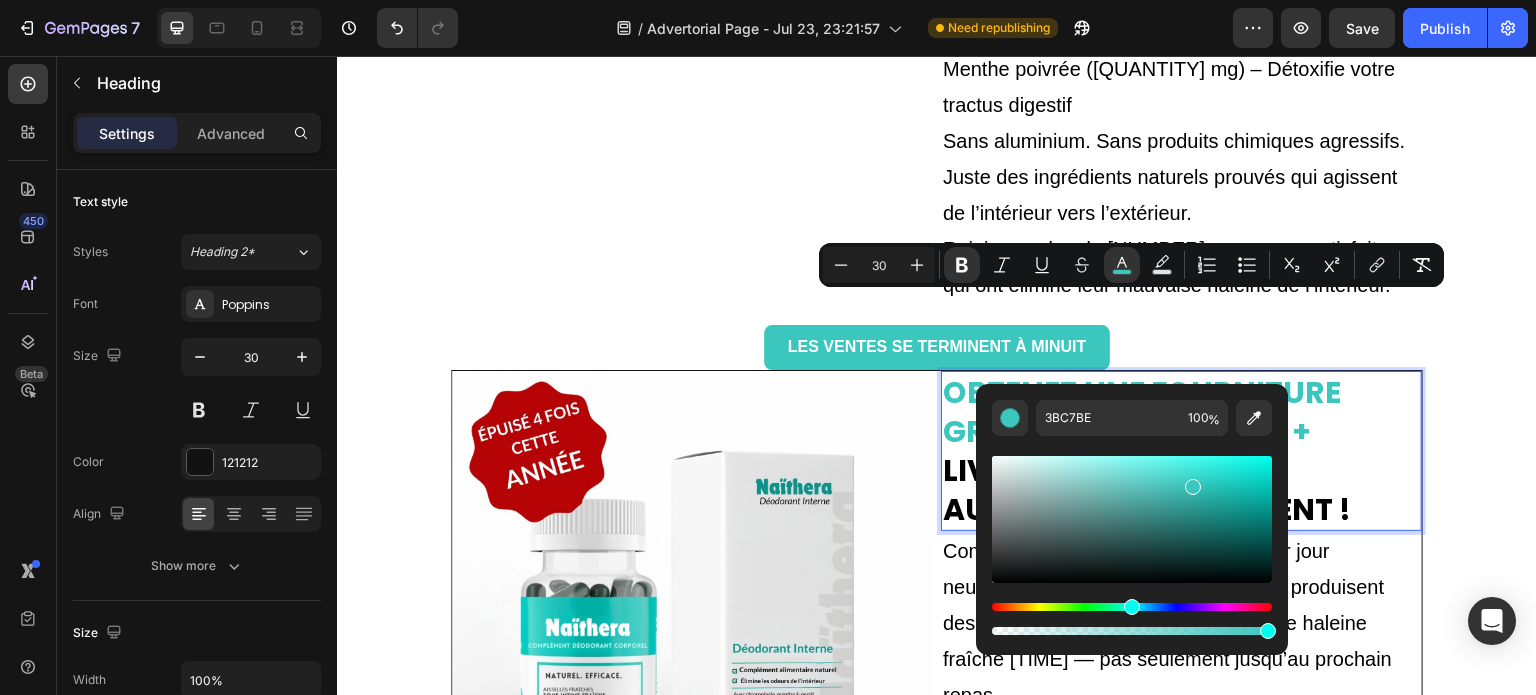 click on "OBTENEZ UNE FOURNITURE GRATUITE DE 30 JOURS +   LIVRAISON GRATUITE, AUJOURD’HUI SEULEMENT !" at bounding box center (1181, 451) 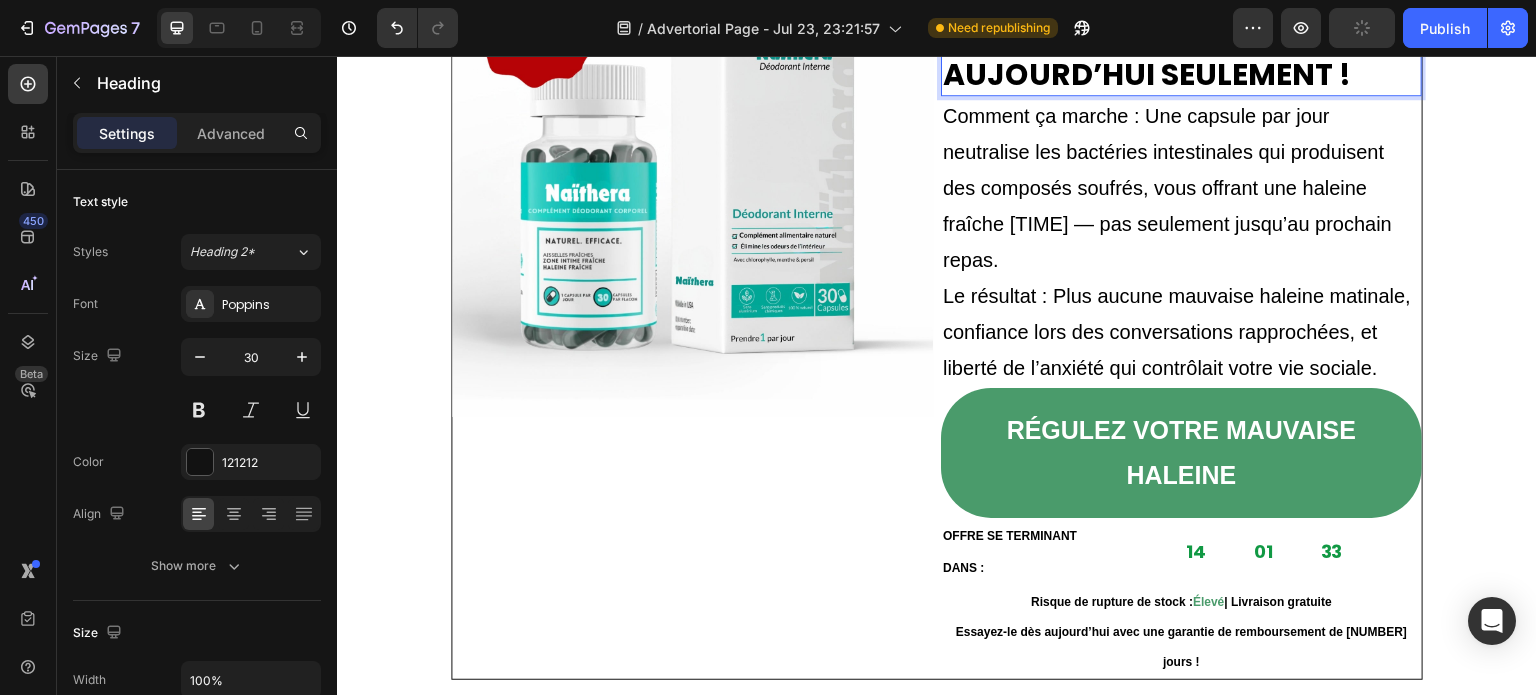 scroll, scrollTop: 9908, scrollLeft: 0, axis: vertical 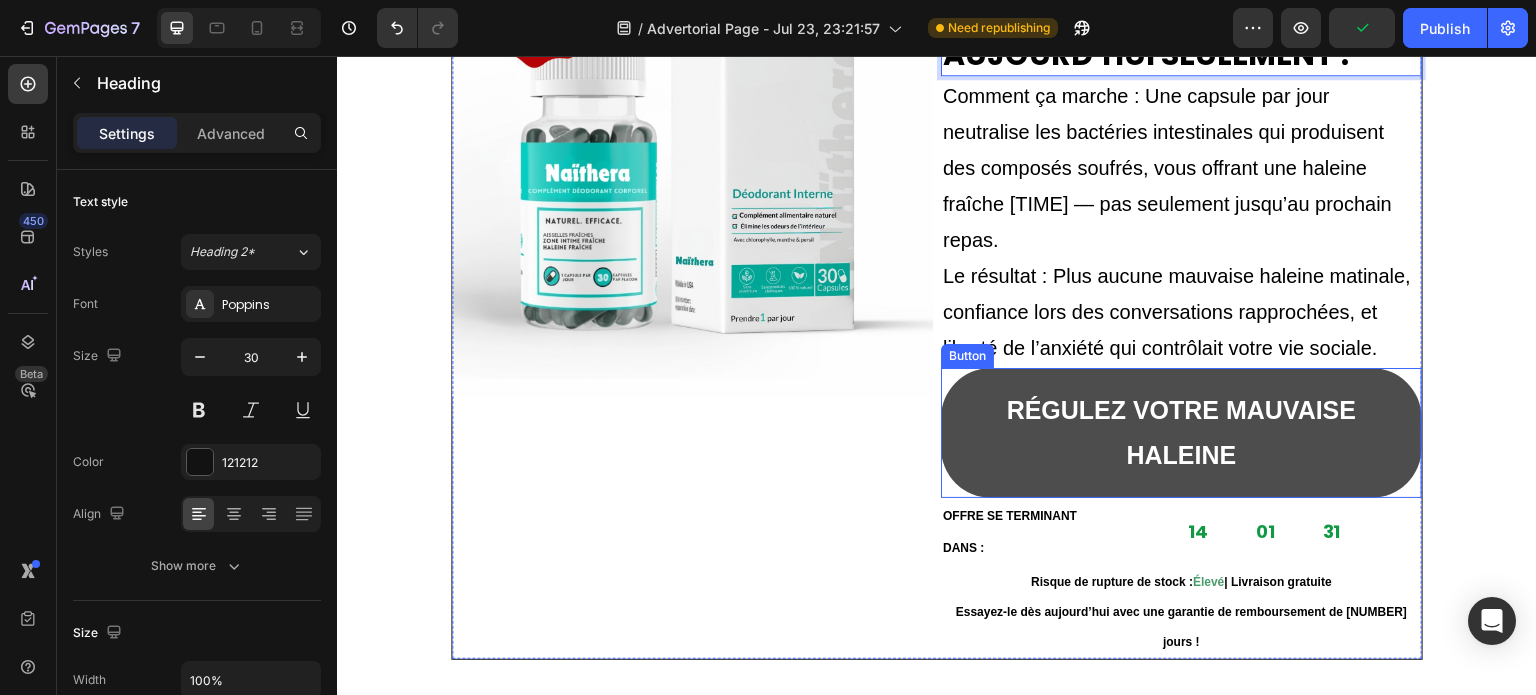 click on "RÉGULEZ VOTRE MAUVAISE HALEINE" at bounding box center [1181, 433] 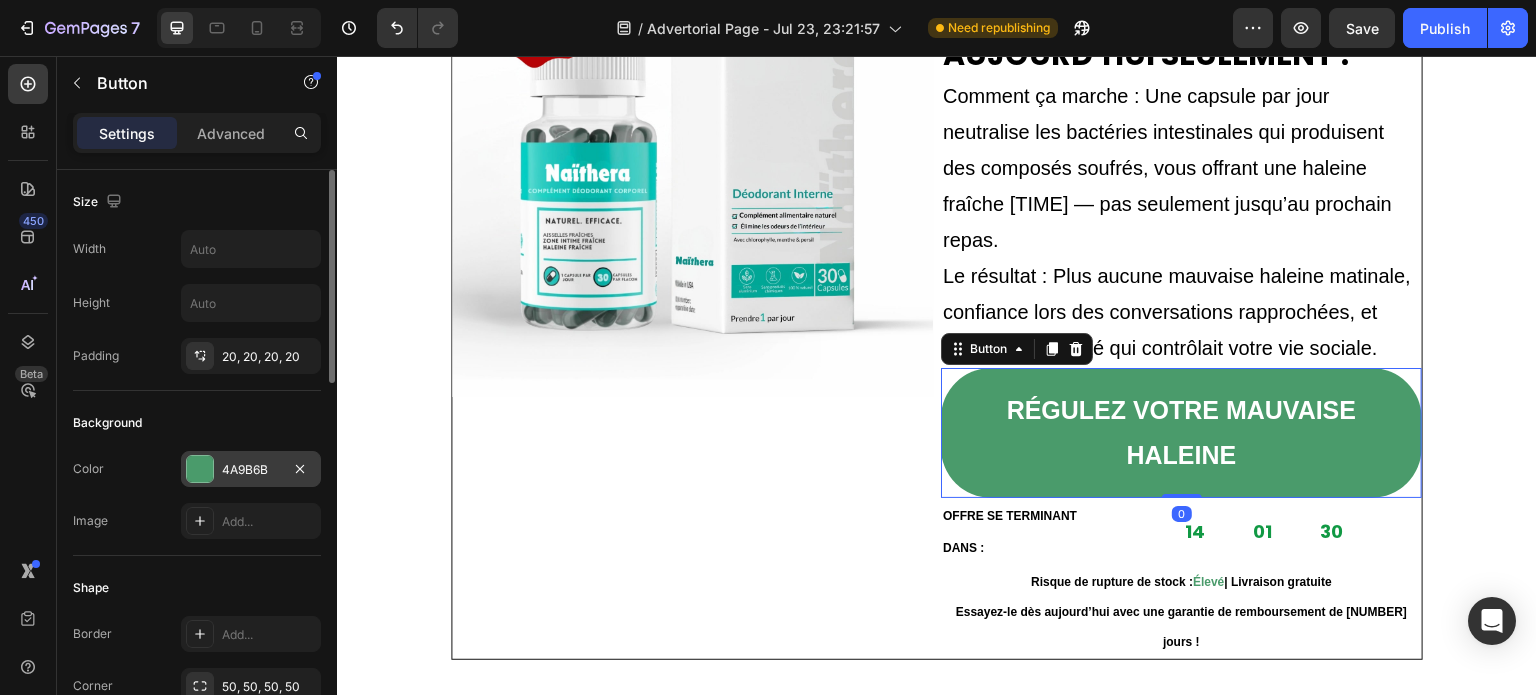 click on "4A9B6B" at bounding box center (251, 470) 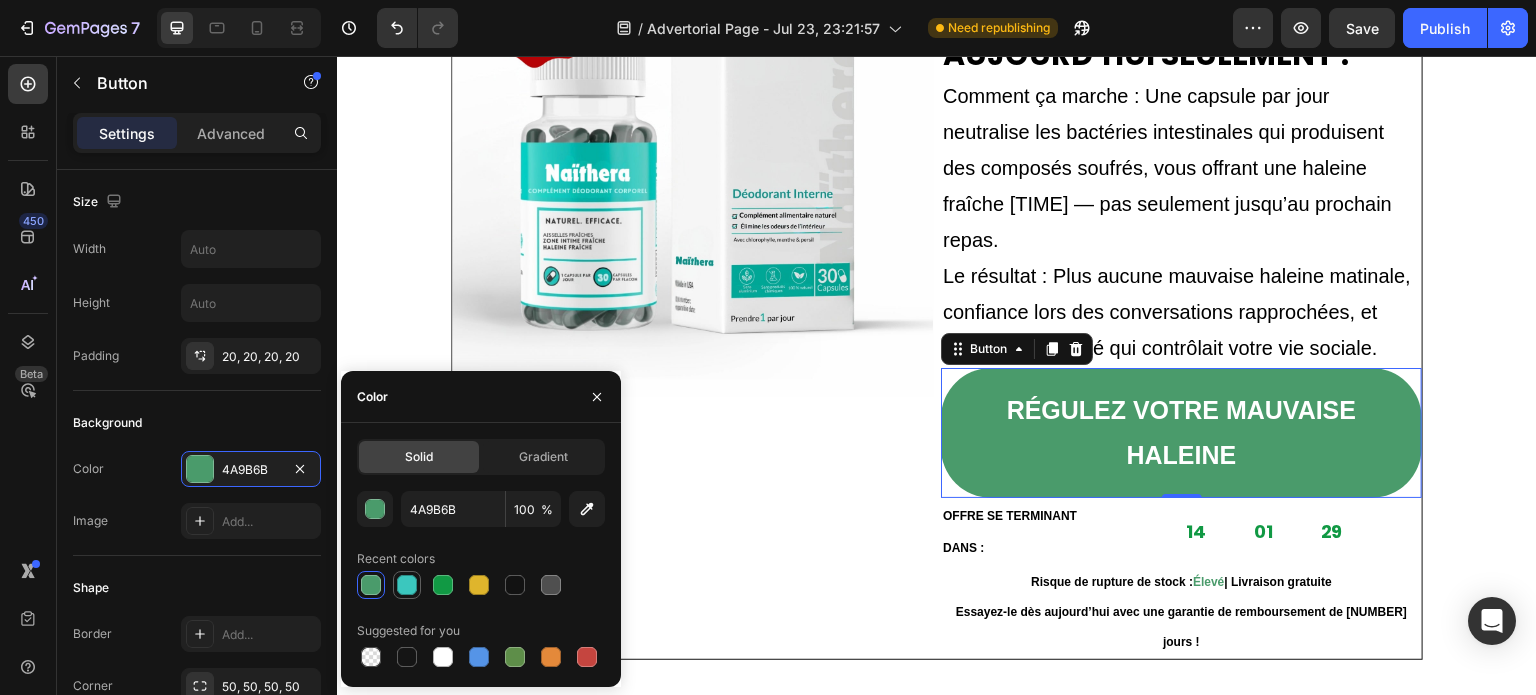 click at bounding box center [407, 585] 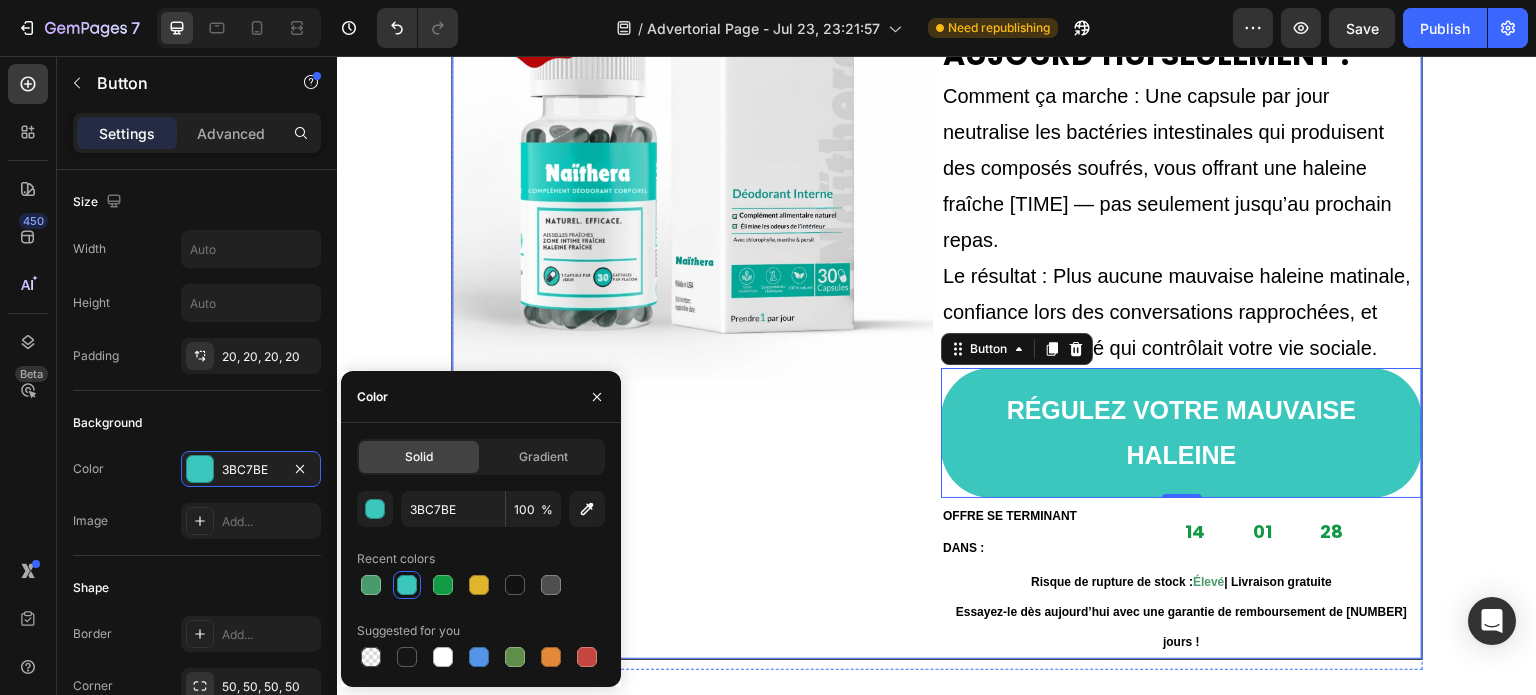 click on "Image" at bounding box center (692, 287) 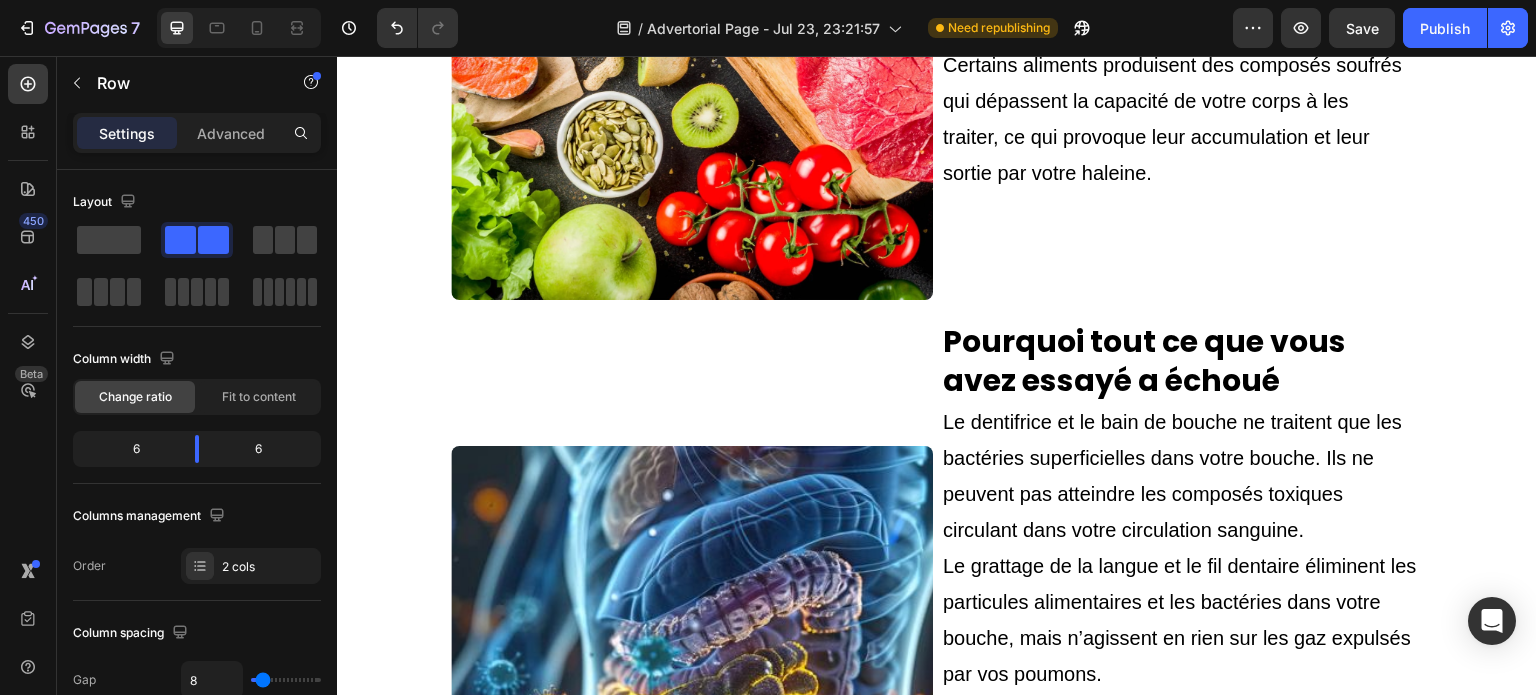 scroll, scrollTop: 4713, scrollLeft: 0, axis: vertical 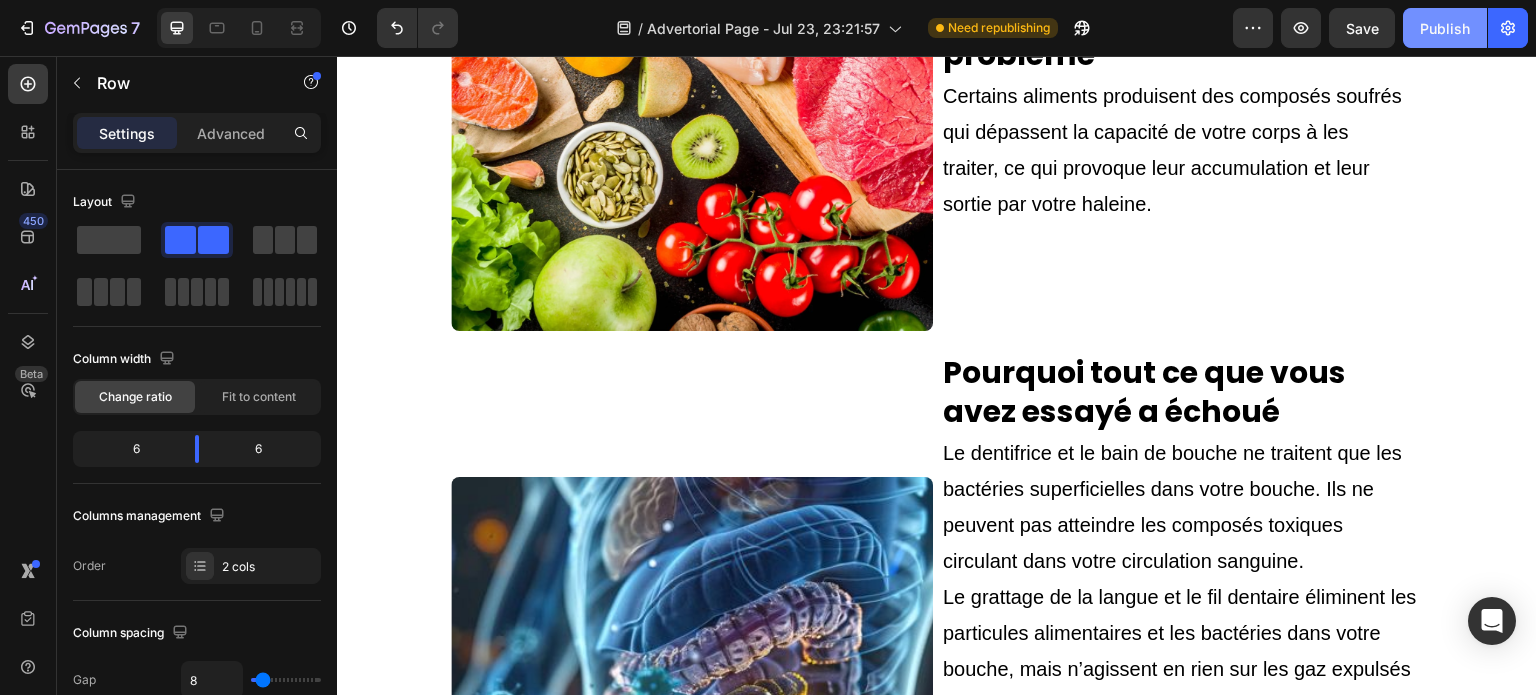 click on "Publish" at bounding box center [1445, 28] 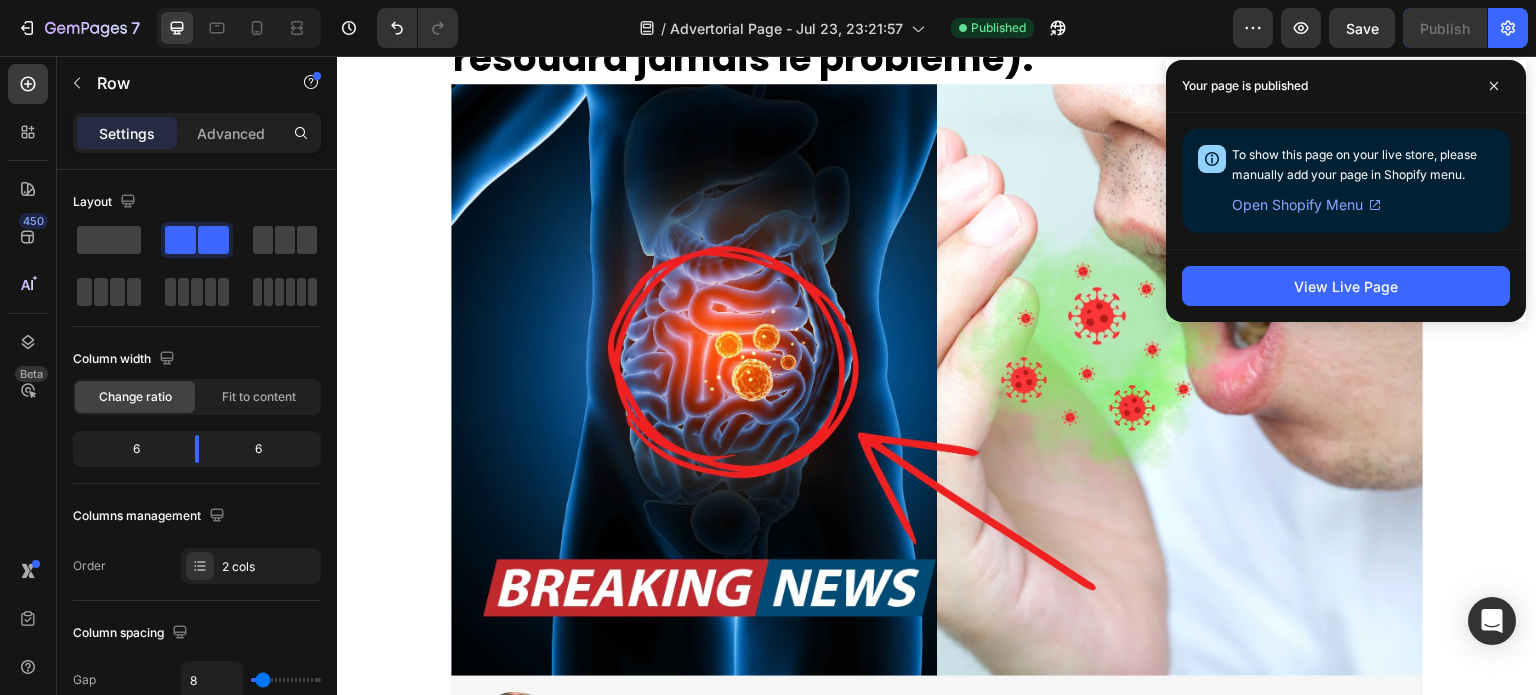 scroll, scrollTop: 0, scrollLeft: 0, axis: both 